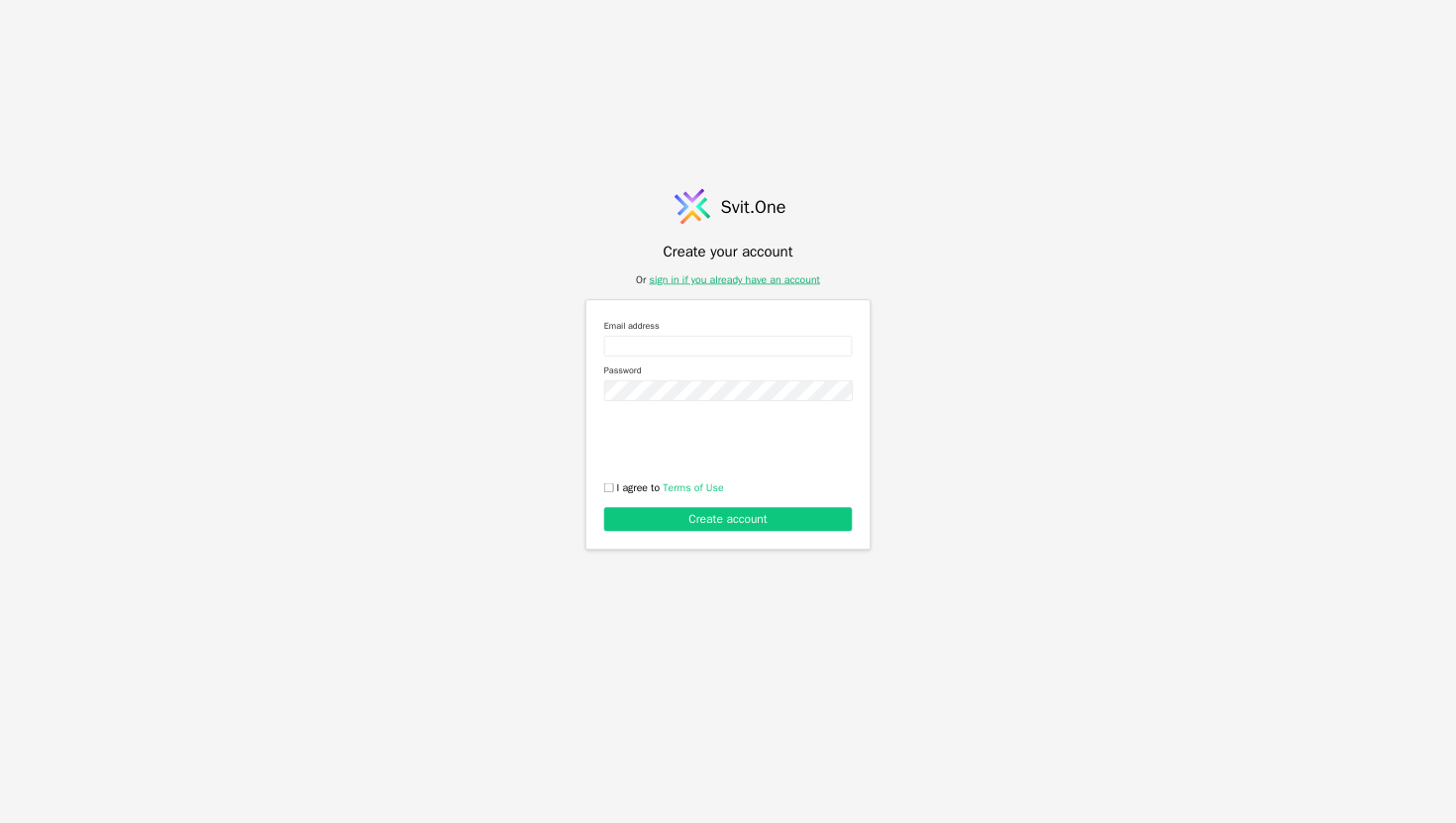 scroll, scrollTop: 0, scrollLeft: 0, axis: both 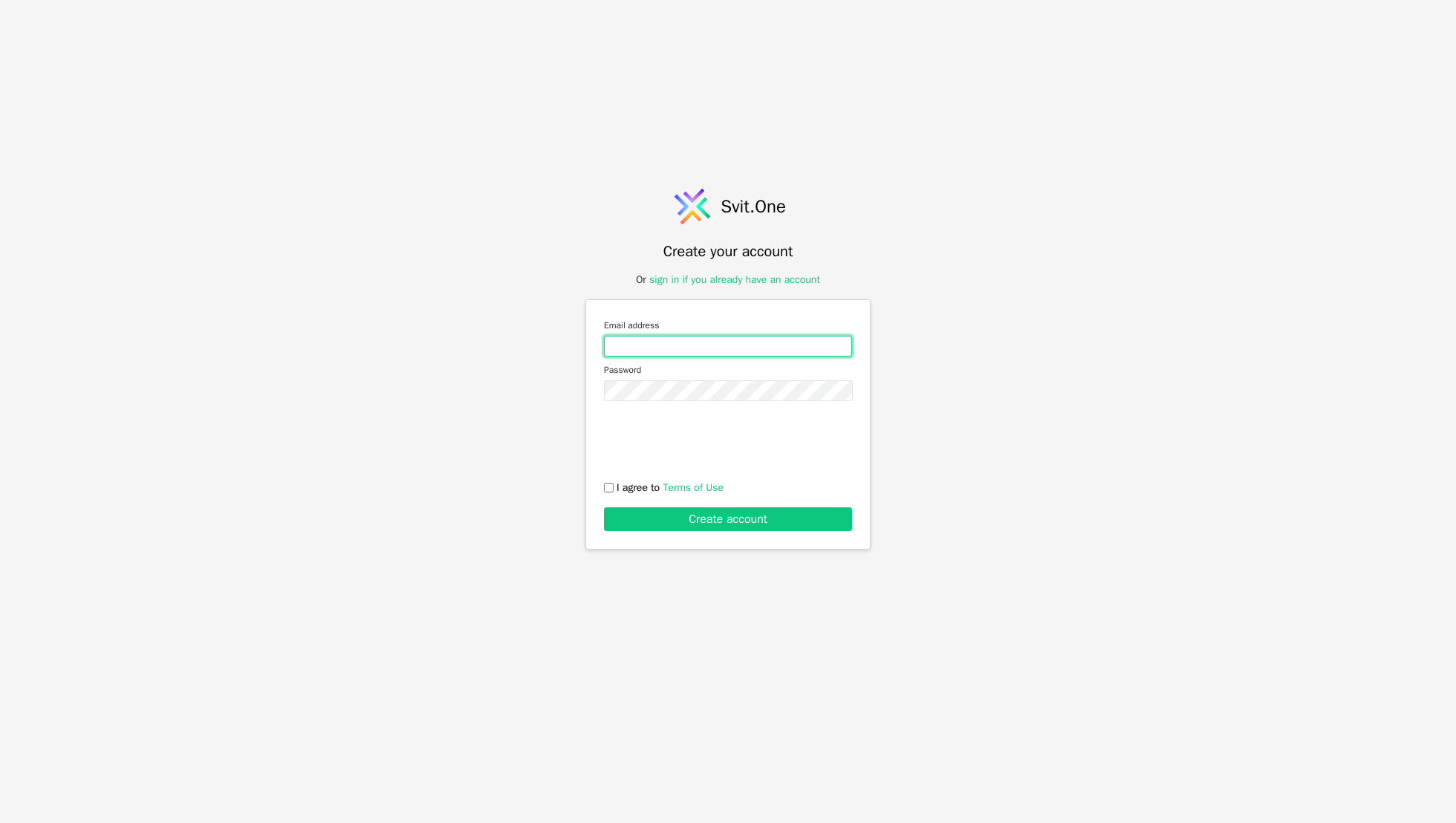 type on "[FIRST].[LAST]@[example.com]" 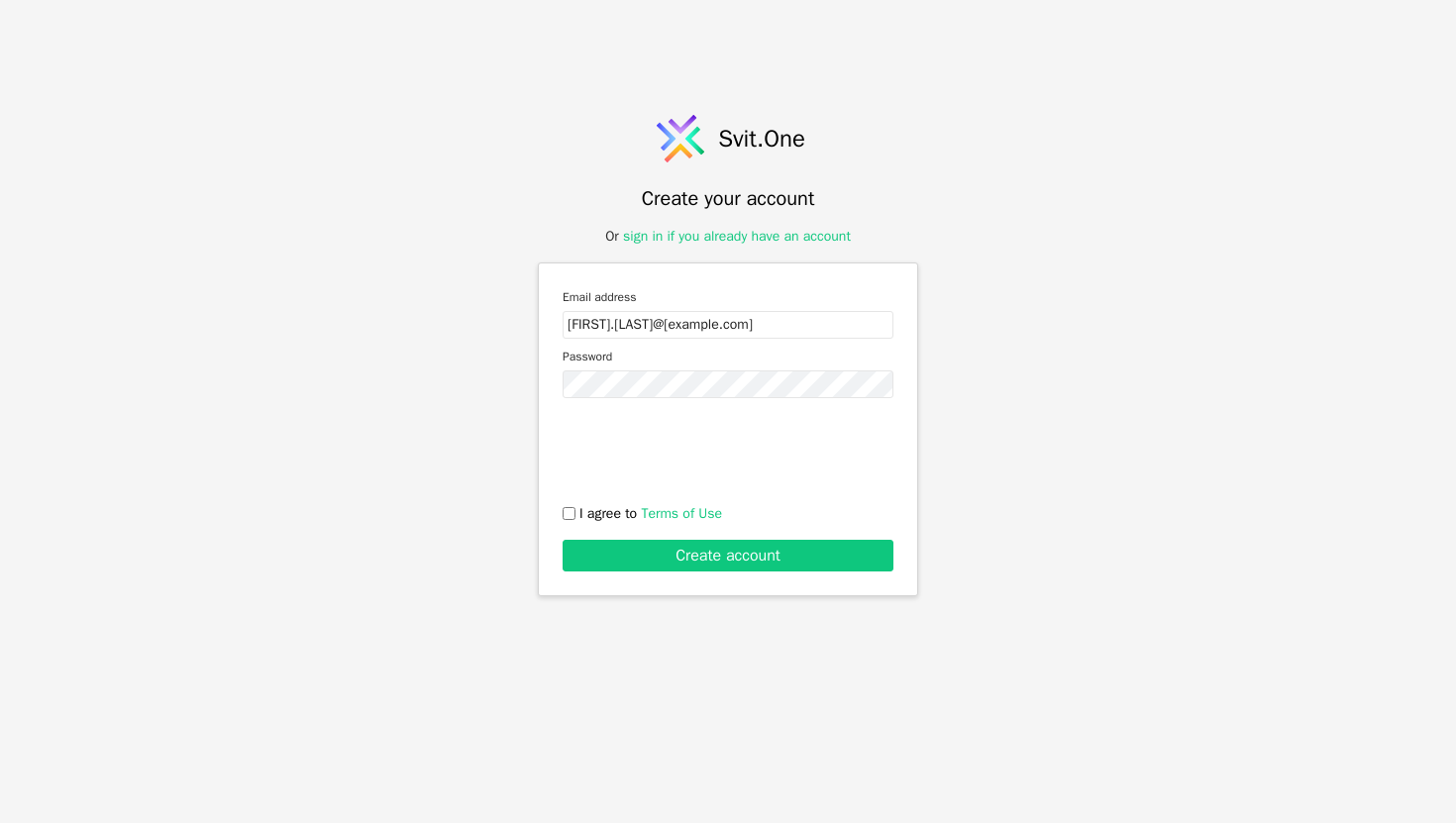 click on "I agree to   Terms of Use" at bounding box center [651, 513] 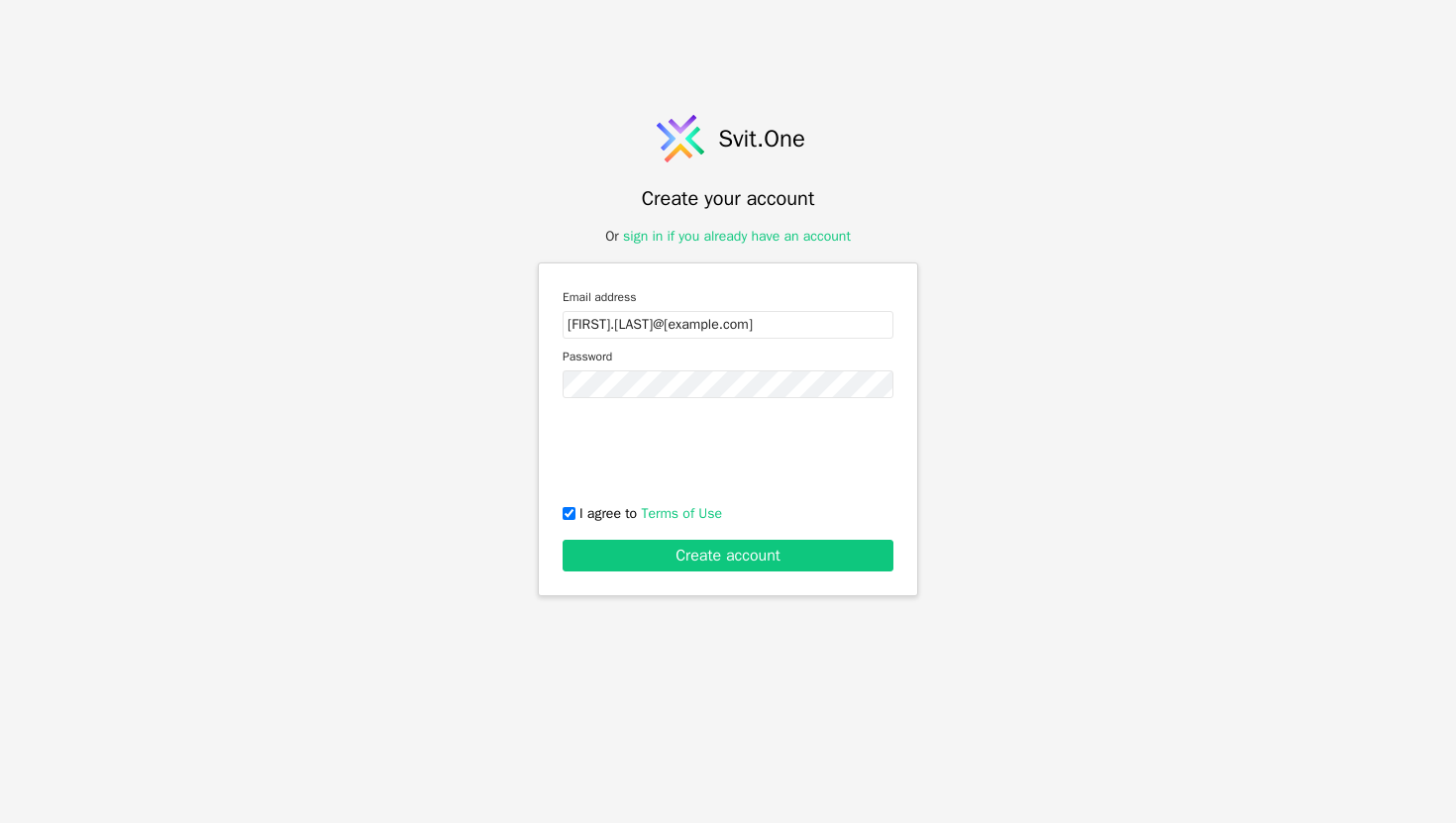 checkbox on "true" 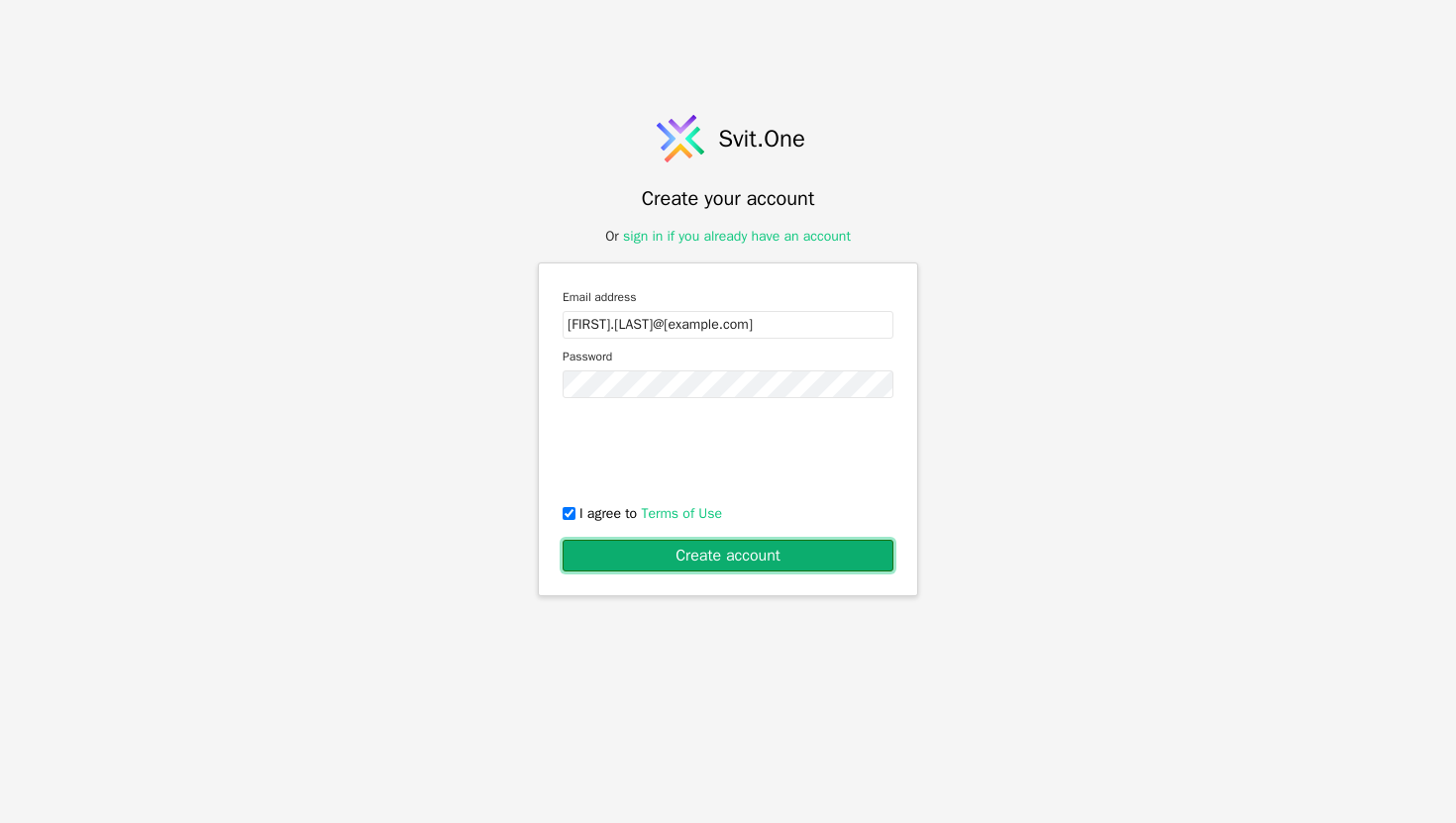 click on "Create account" at bounding box center [728, 556] 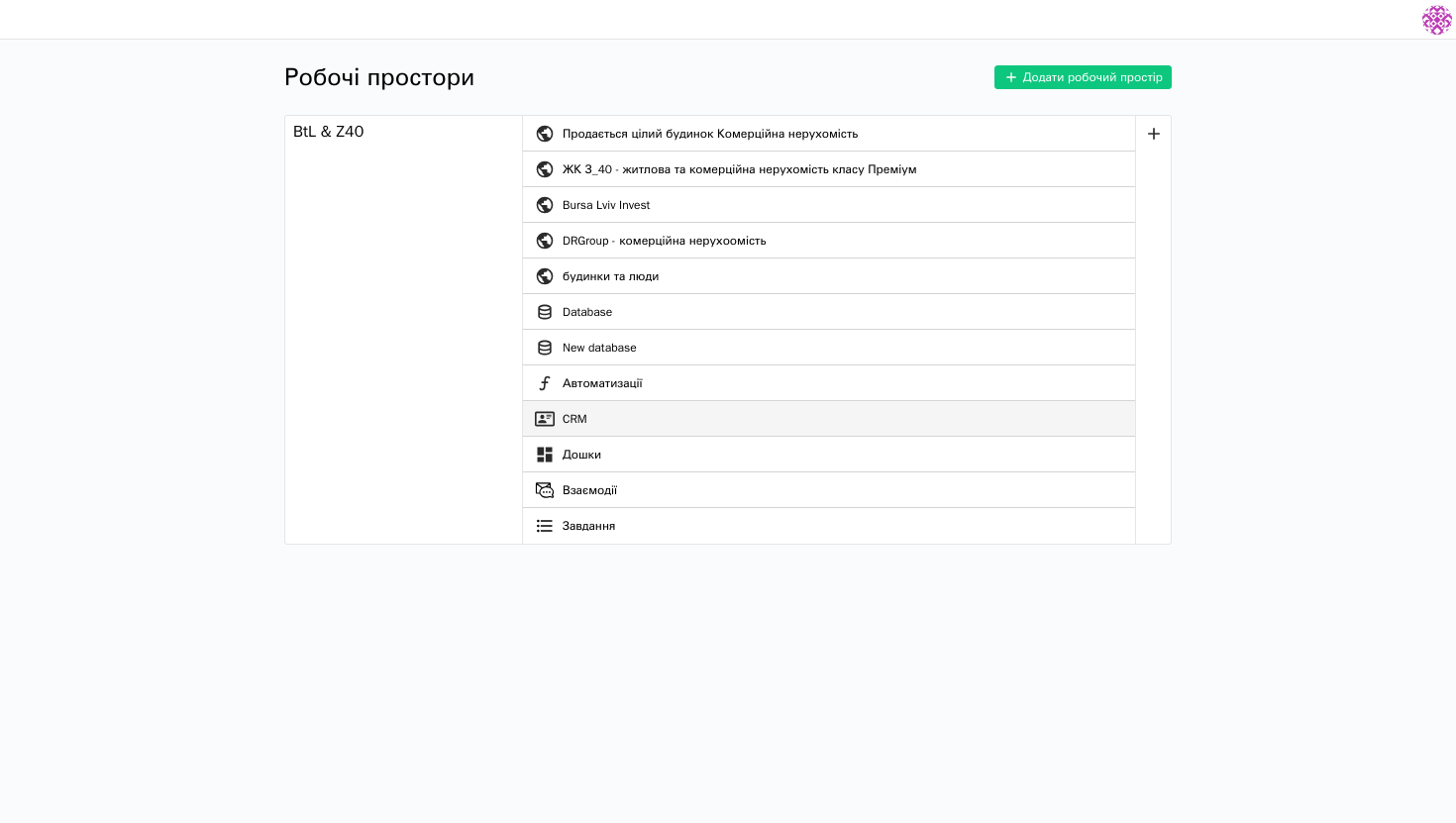 click on "CRM" at bounding box center (829, 419) 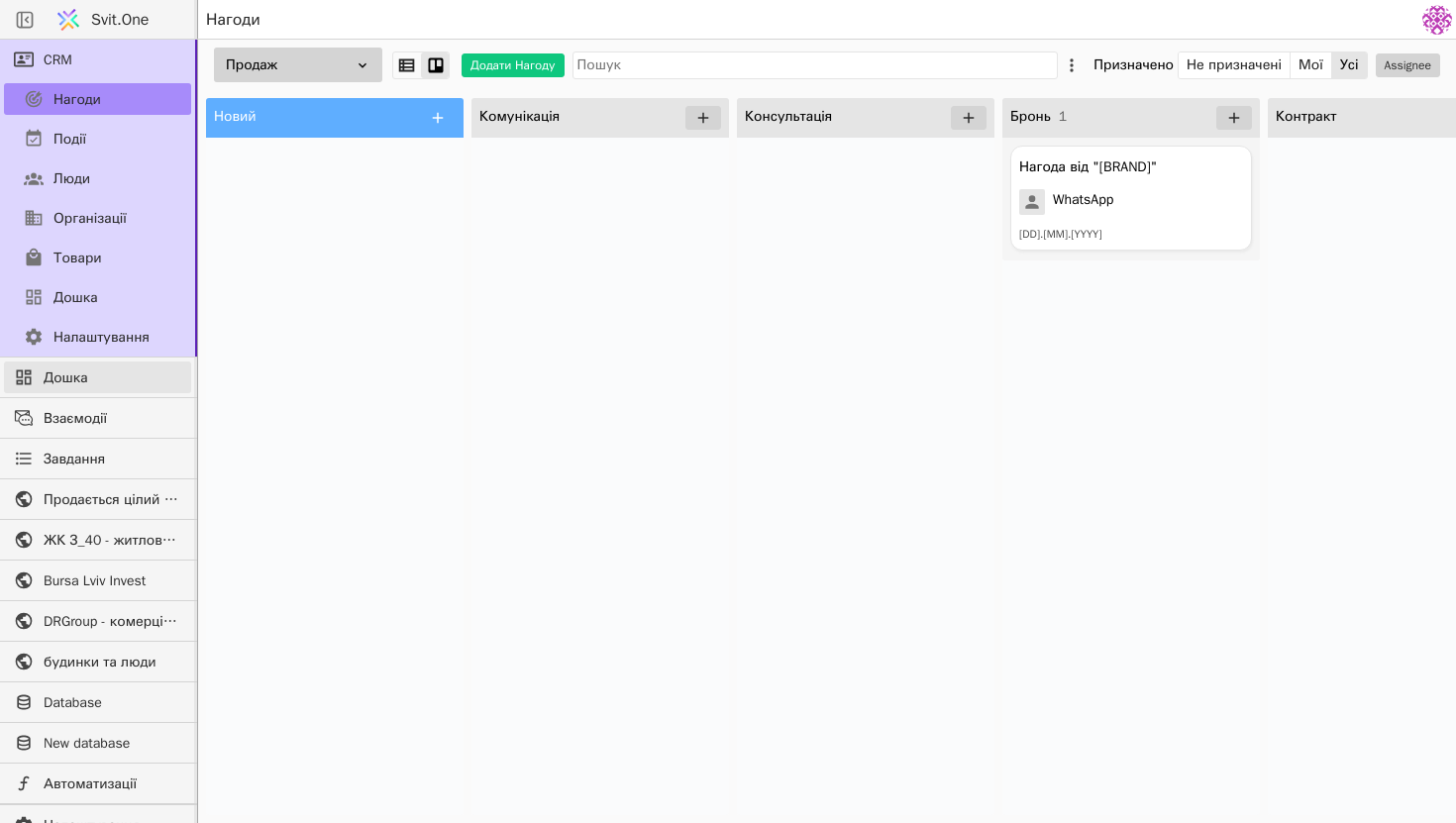 scroll, scrollTop: 51, scrollLeft: 0, axis: vertical 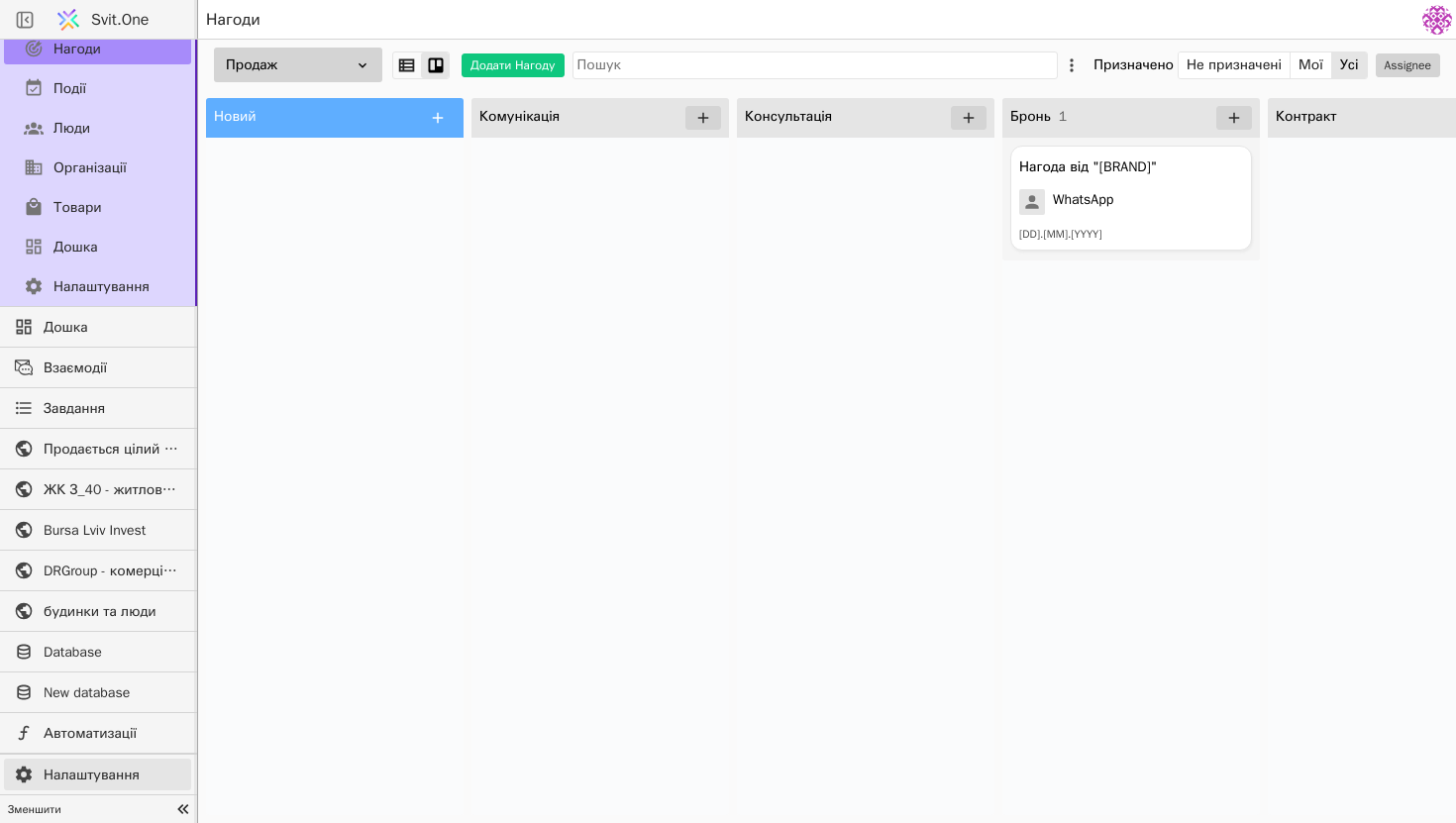 click on "Налаштування" at bounding box center [112, 774] 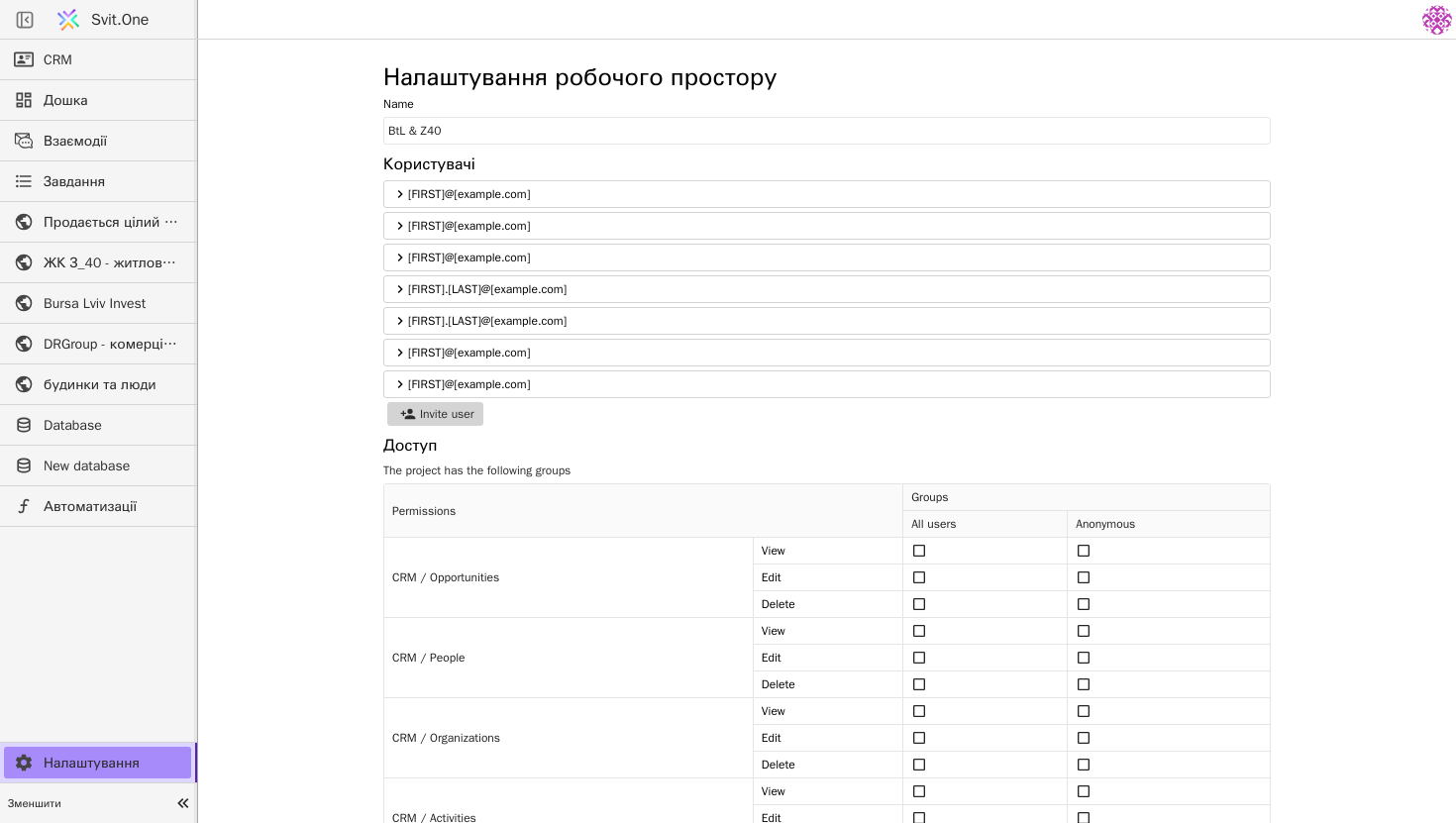 click on "Svit.One" at bounding box center [120, 20] 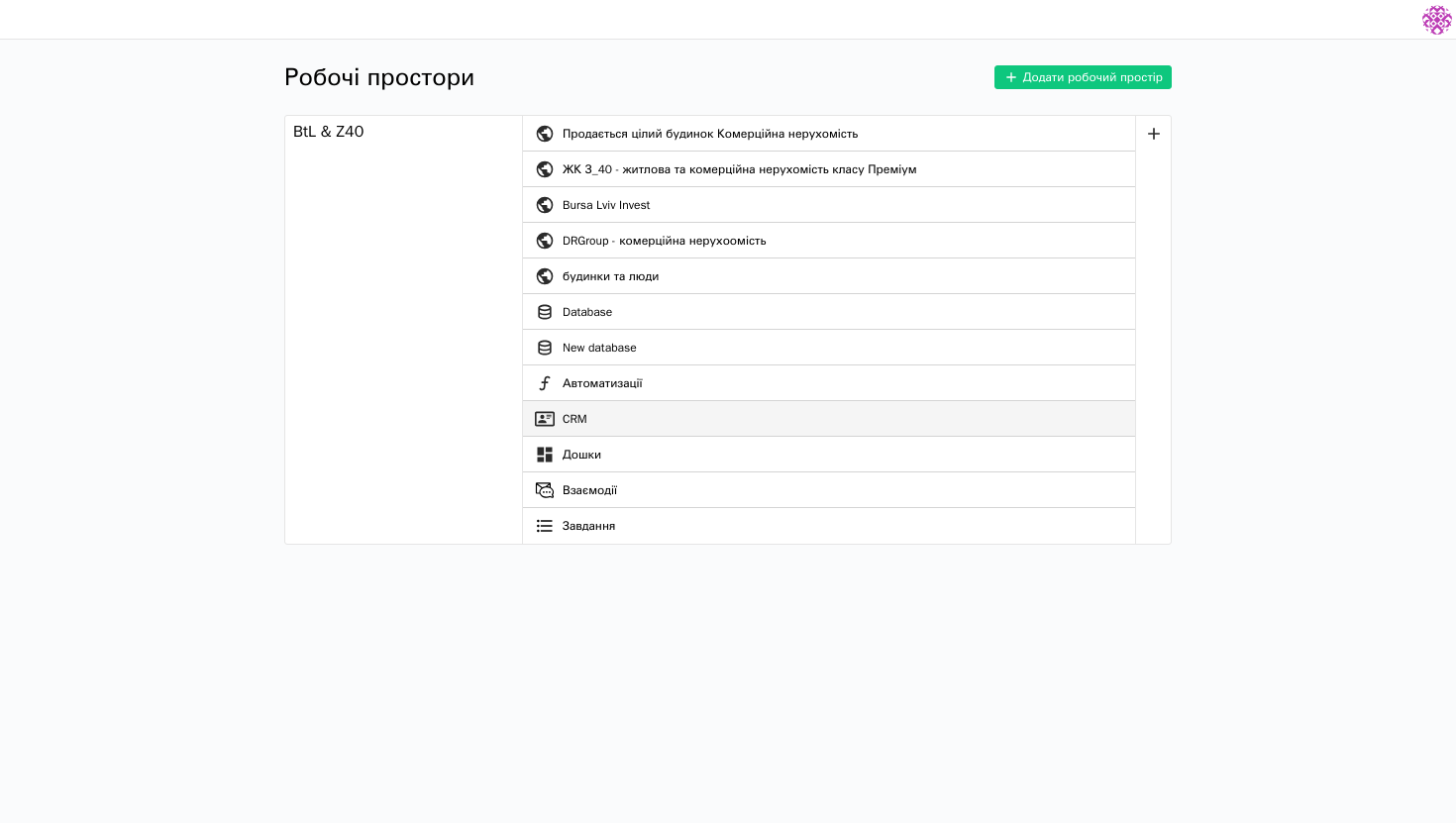 click on "CRM" at bounding box center (829, 419) 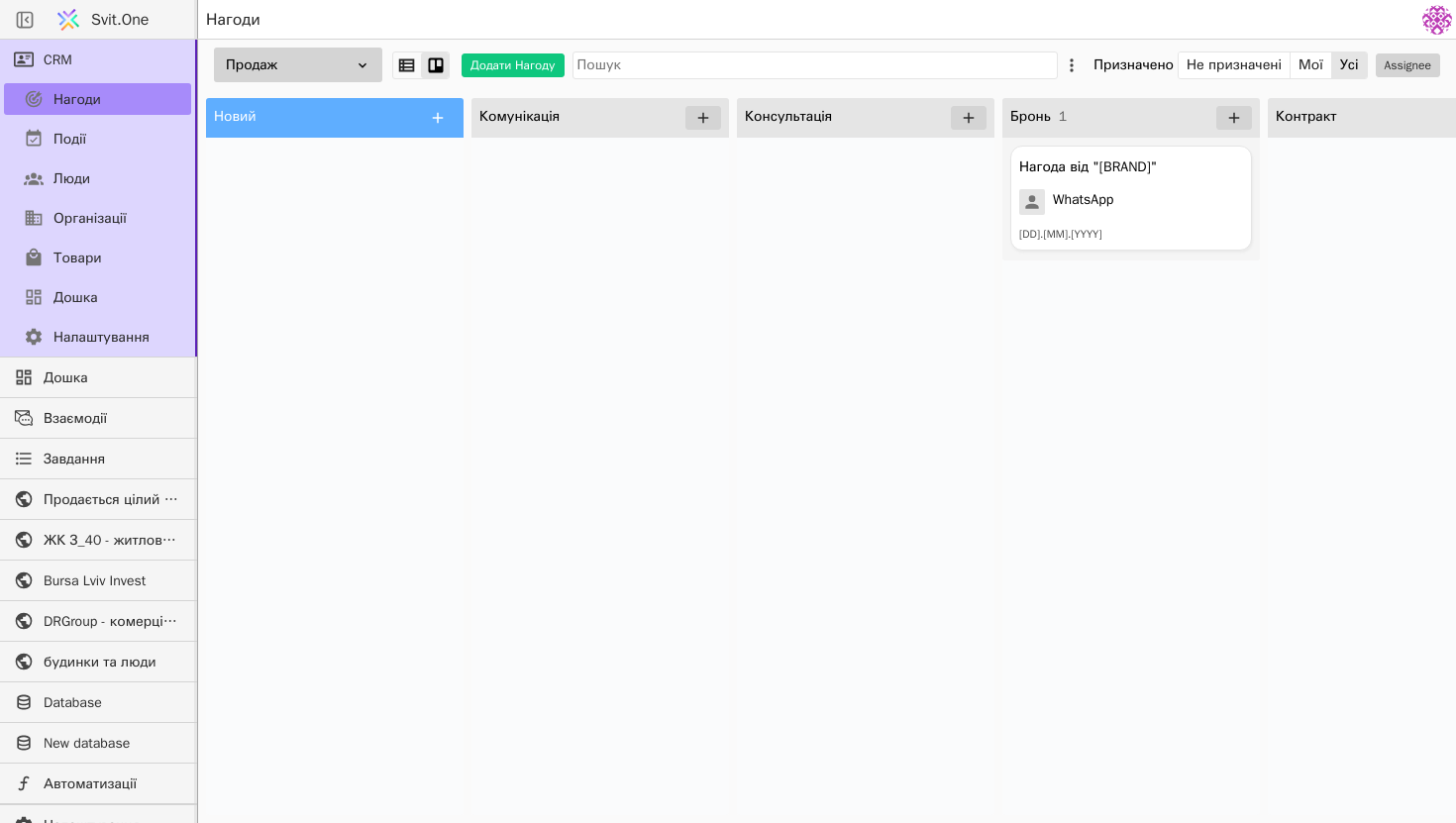 click on "Продаж" at bounding box center (298, 64) 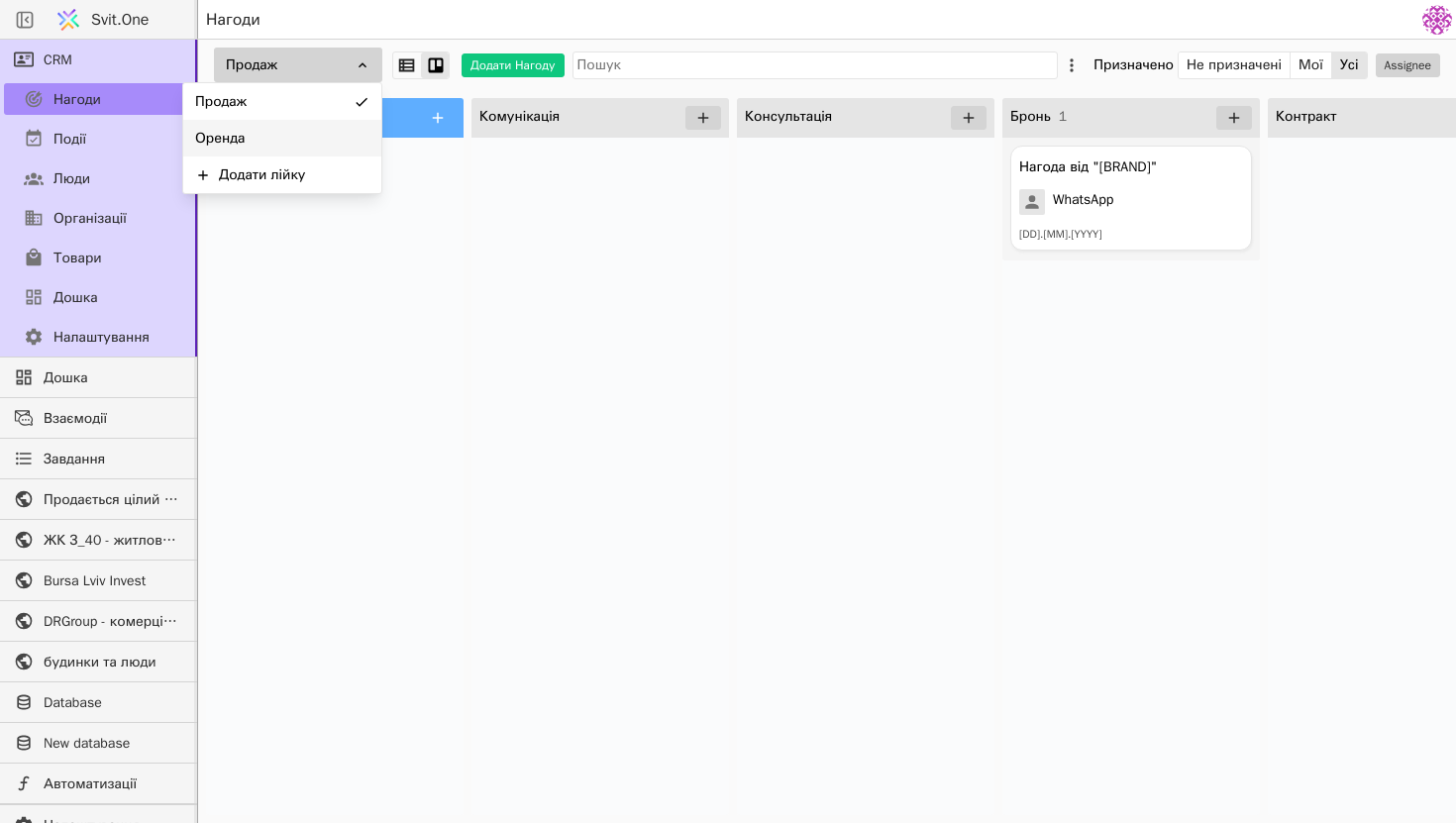 click on "Оренда" at bounding box center (282, 138) 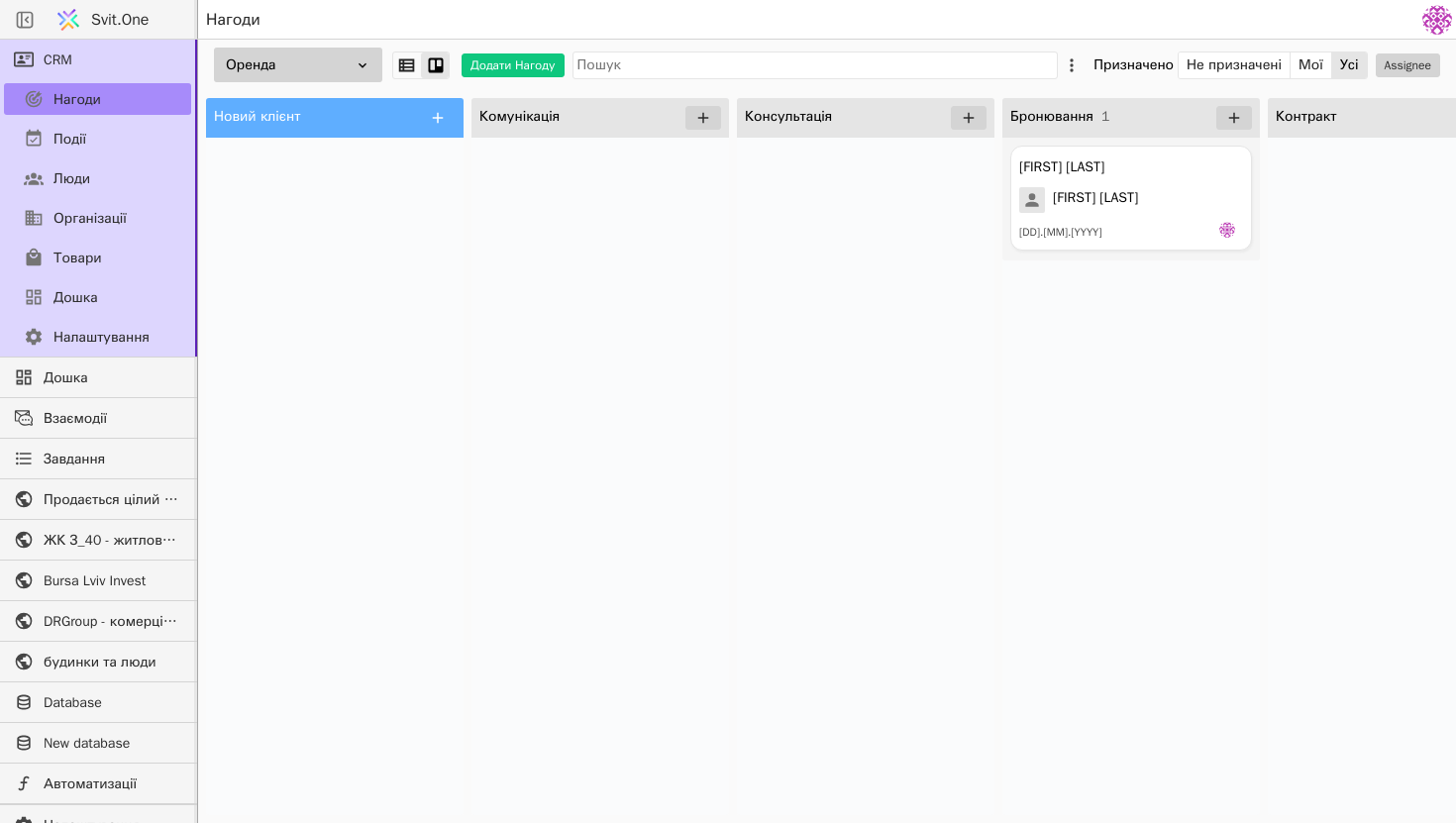 click at bounding box center (866, 476) 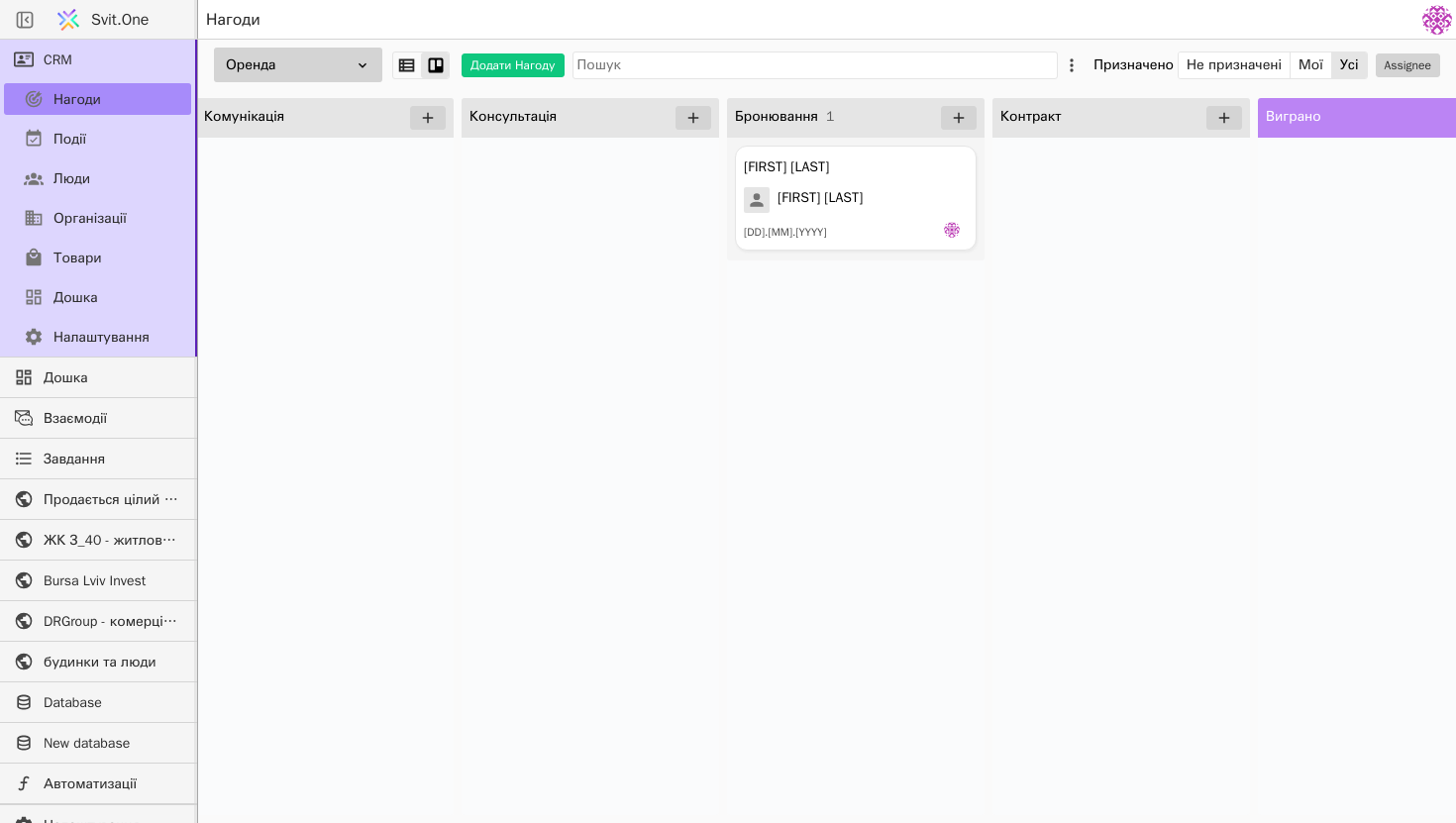 scroll, scrollTop: 0, scrollLeft: 608, axis: horizontal 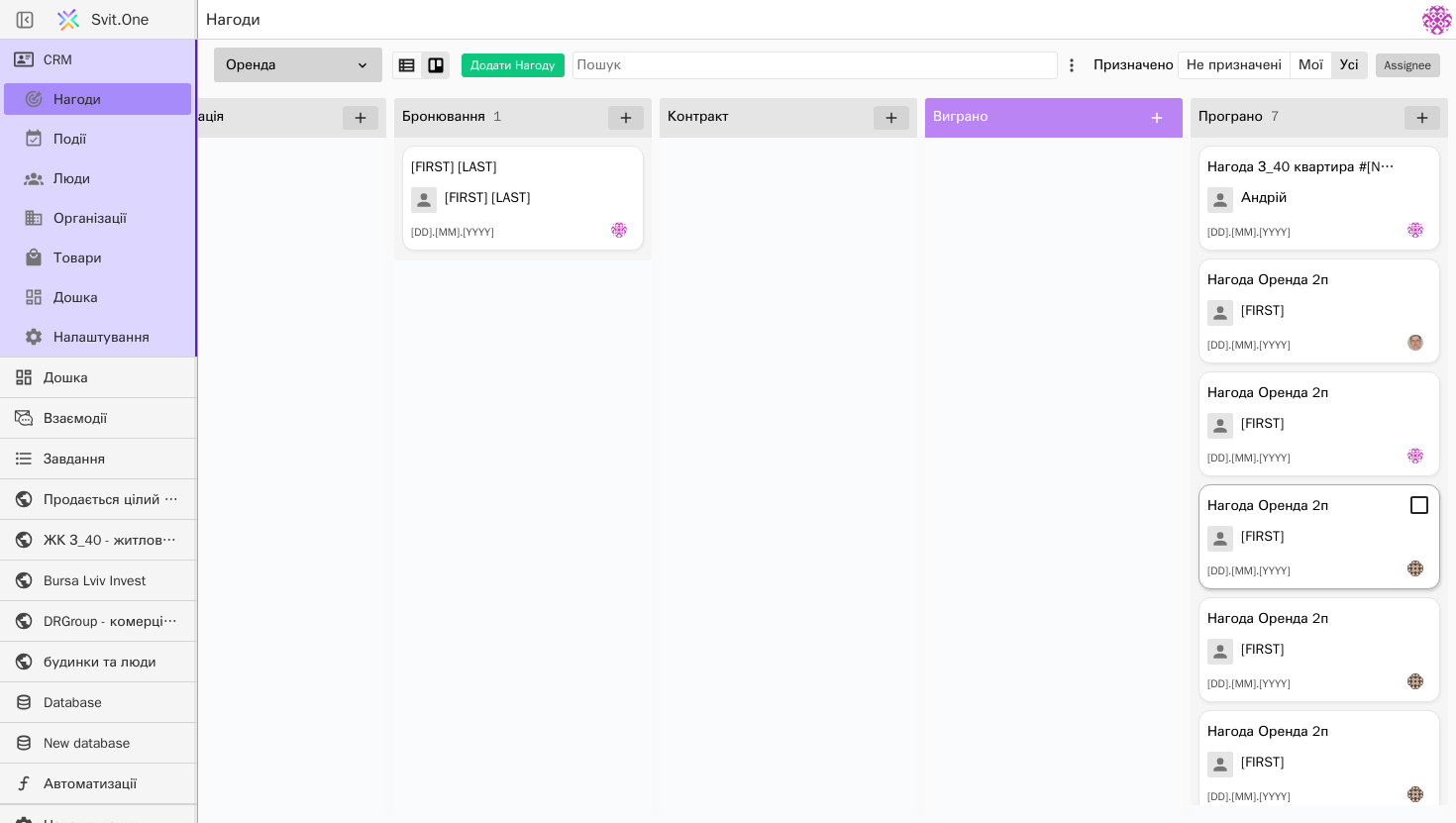 click on "Ання" at bounding box center (1319, 539) 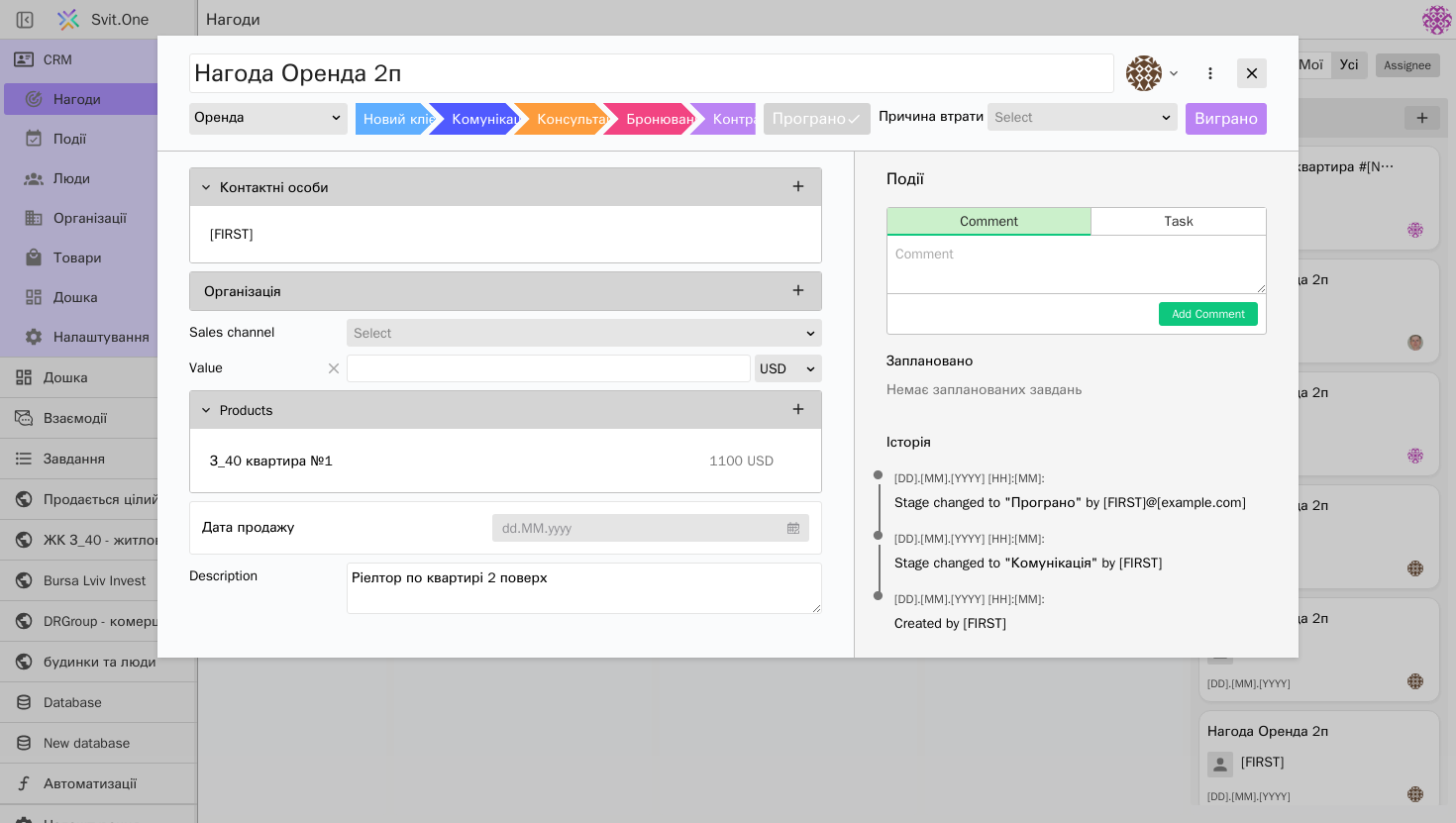 click 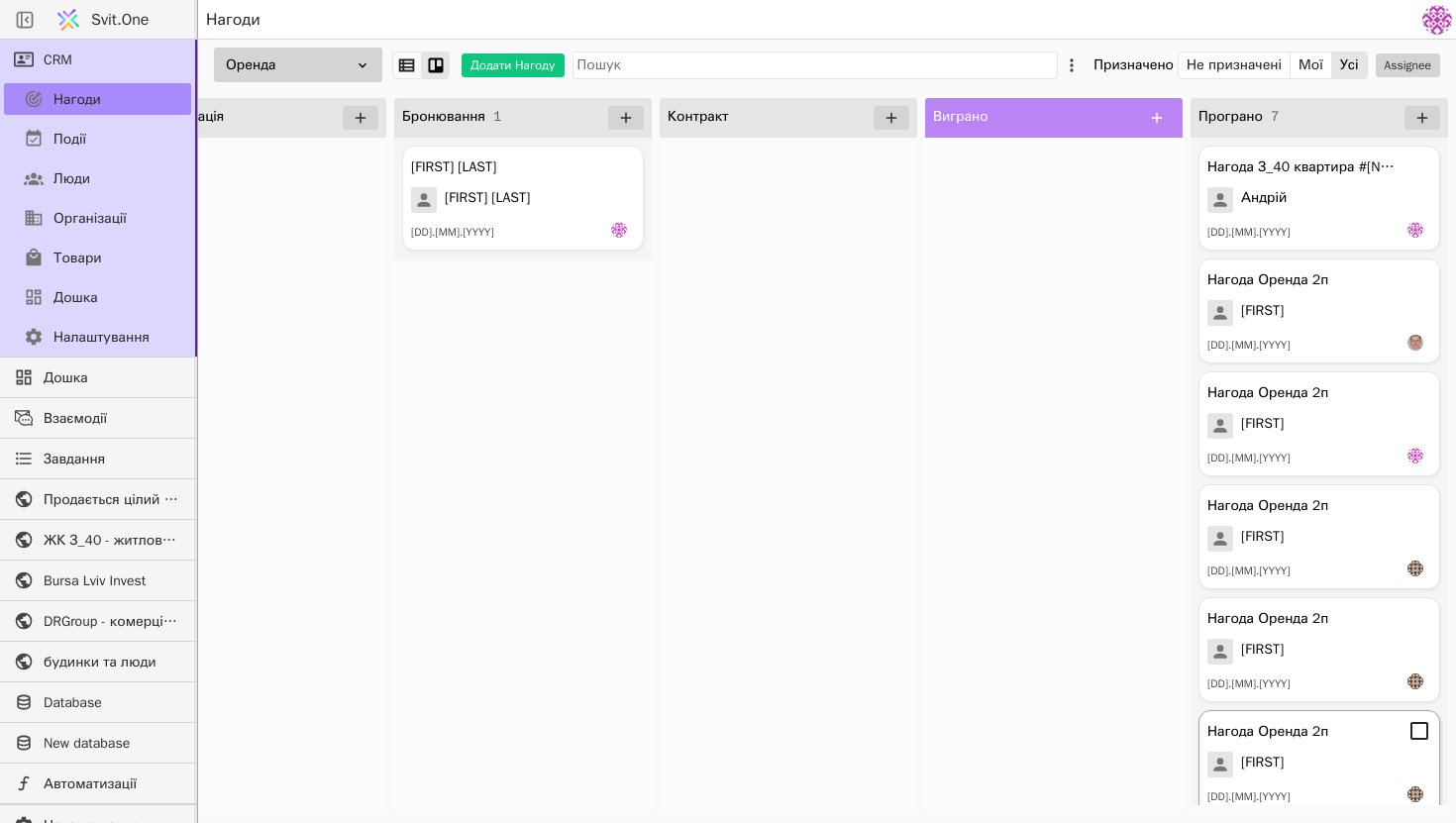 click on "[DATE]" at bounding box center [1319, 796] 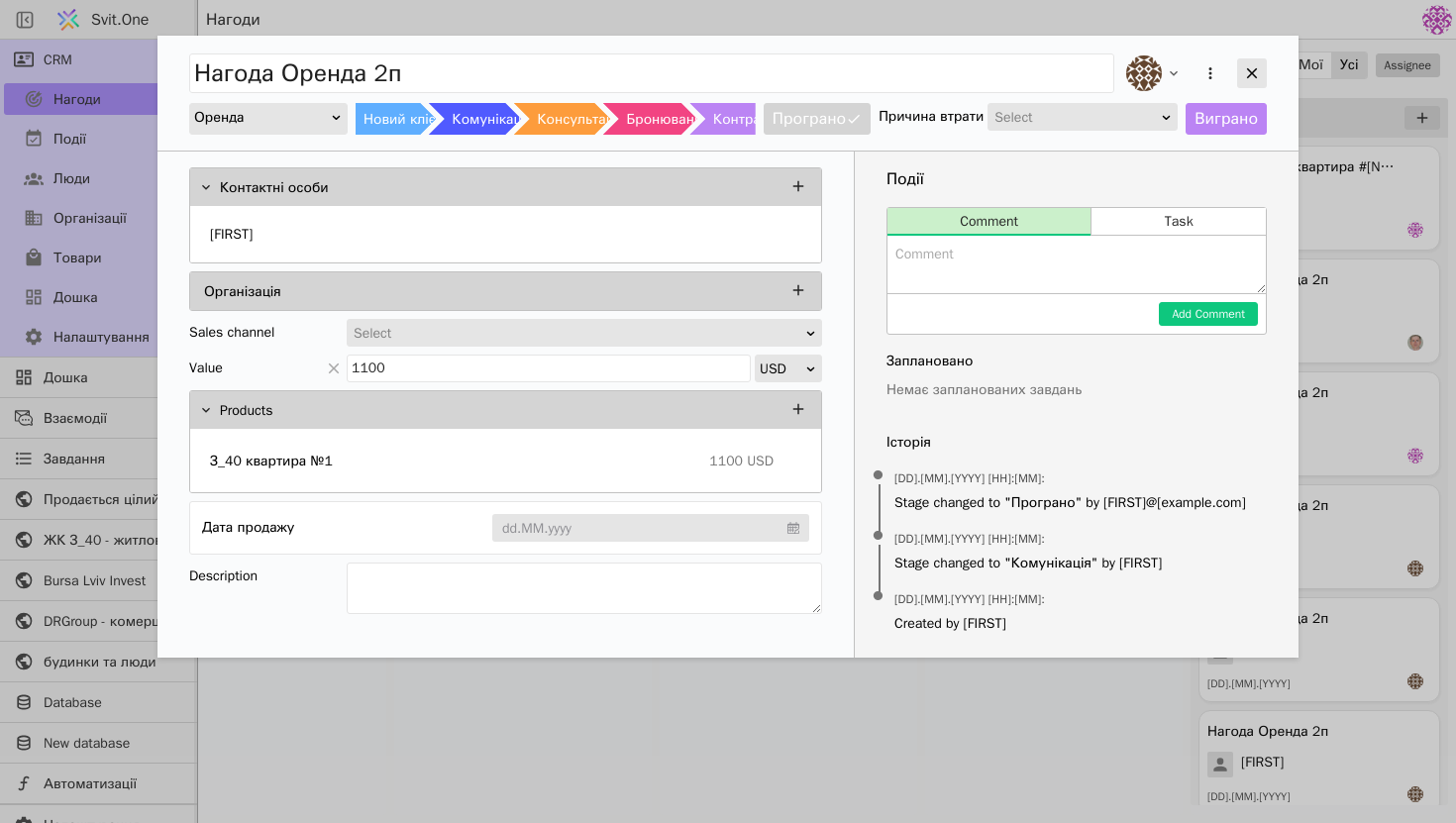 click 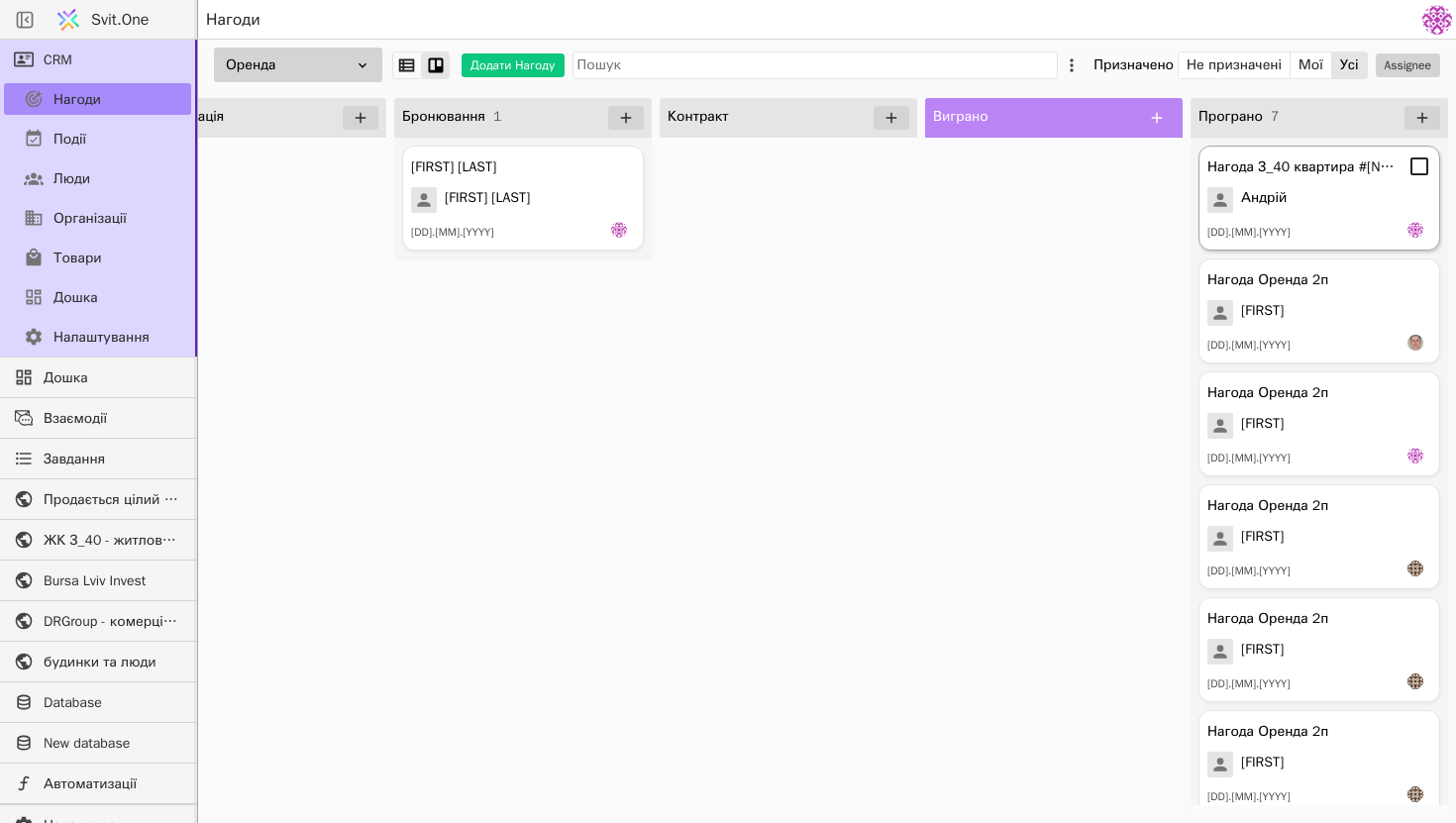 click on "Андрій" at bounding box center [1319, 200] 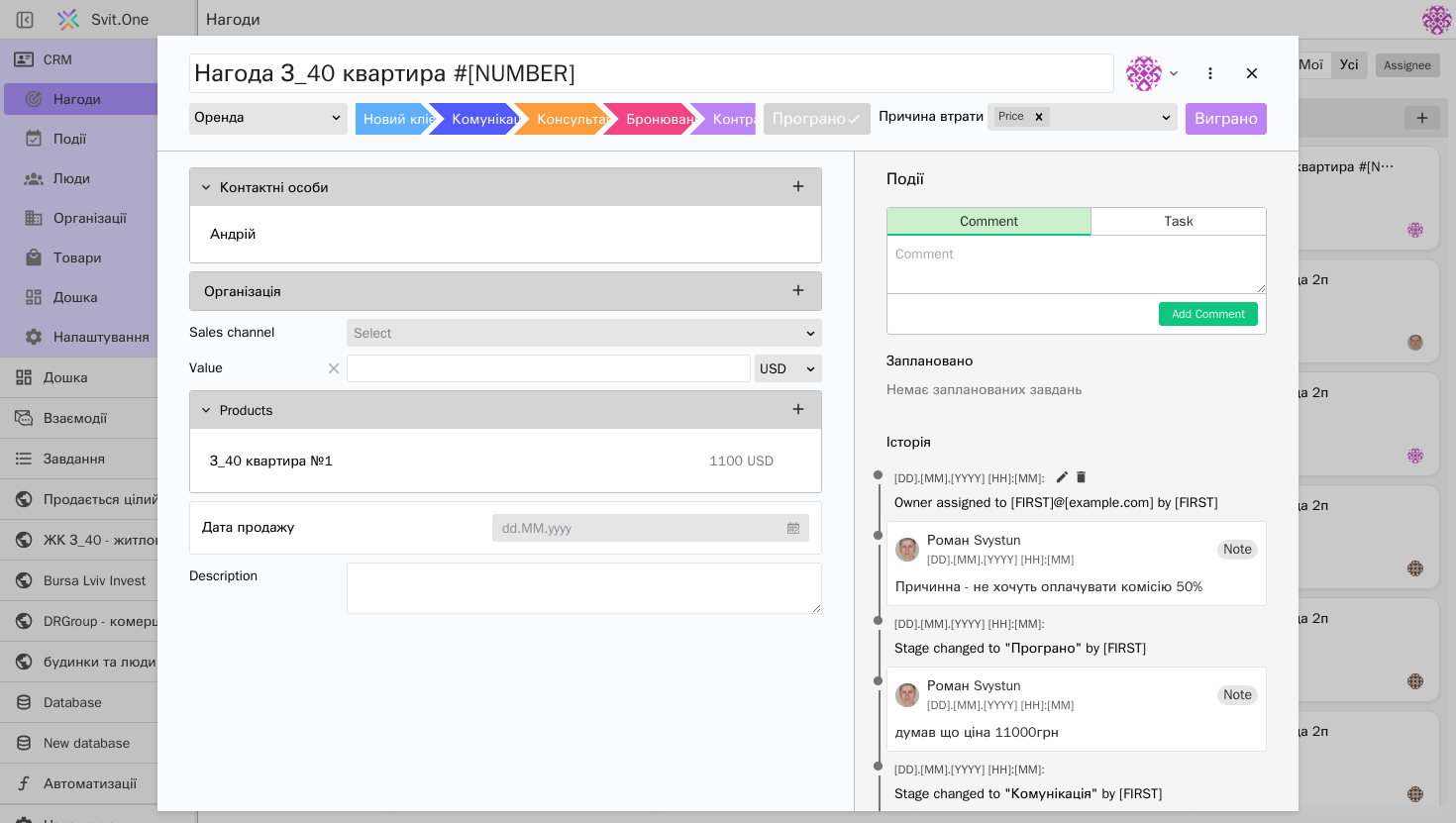scroll, scrollTop: 98, scrollLeft: 0, axis: vertical 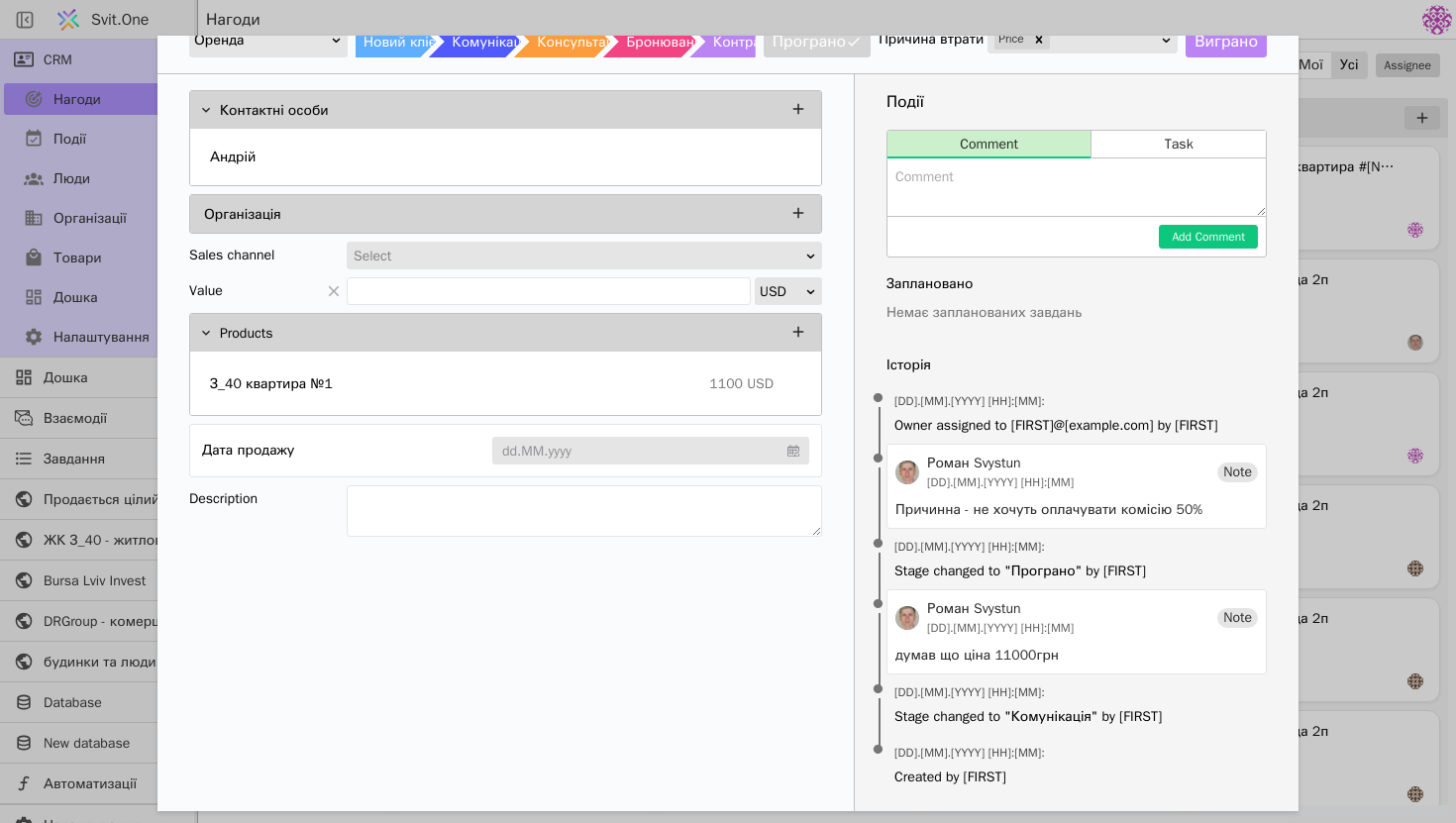 click on "Нагода З_40 квартира #1 Оренда Новий клієнт Комунікація Консультація Бронювання Контракт Програно Причина втрати Price Виграно Контактні особи Андрій Організація Sales channel Select Value USD Products З_40 квартира №1 1100   USD Дата продажу dd.MM.yyyy Description Події Comment Task  Add   Comment Заплановано Немає запланованих завдань Історія • 09.06.2025  11:51 :  Owner assigned to denys.pavliachek@budynkytaliudy.com by Роман • Роман Svystun 09.06.2025  11:51 Note Причинна - не хочуть оплачувати комісію 50% • 09.06.2025  11:51 :  Stage changed to "Програно" by Роман • Роман Svystun 09.06.2025  11:50 Note думав що ціна 11000грн • 09.06.2025  11:50 :  Stage changed to "Комунікація" by Роман • 09.06.2025  11:50" at bounding box center [728, 411] 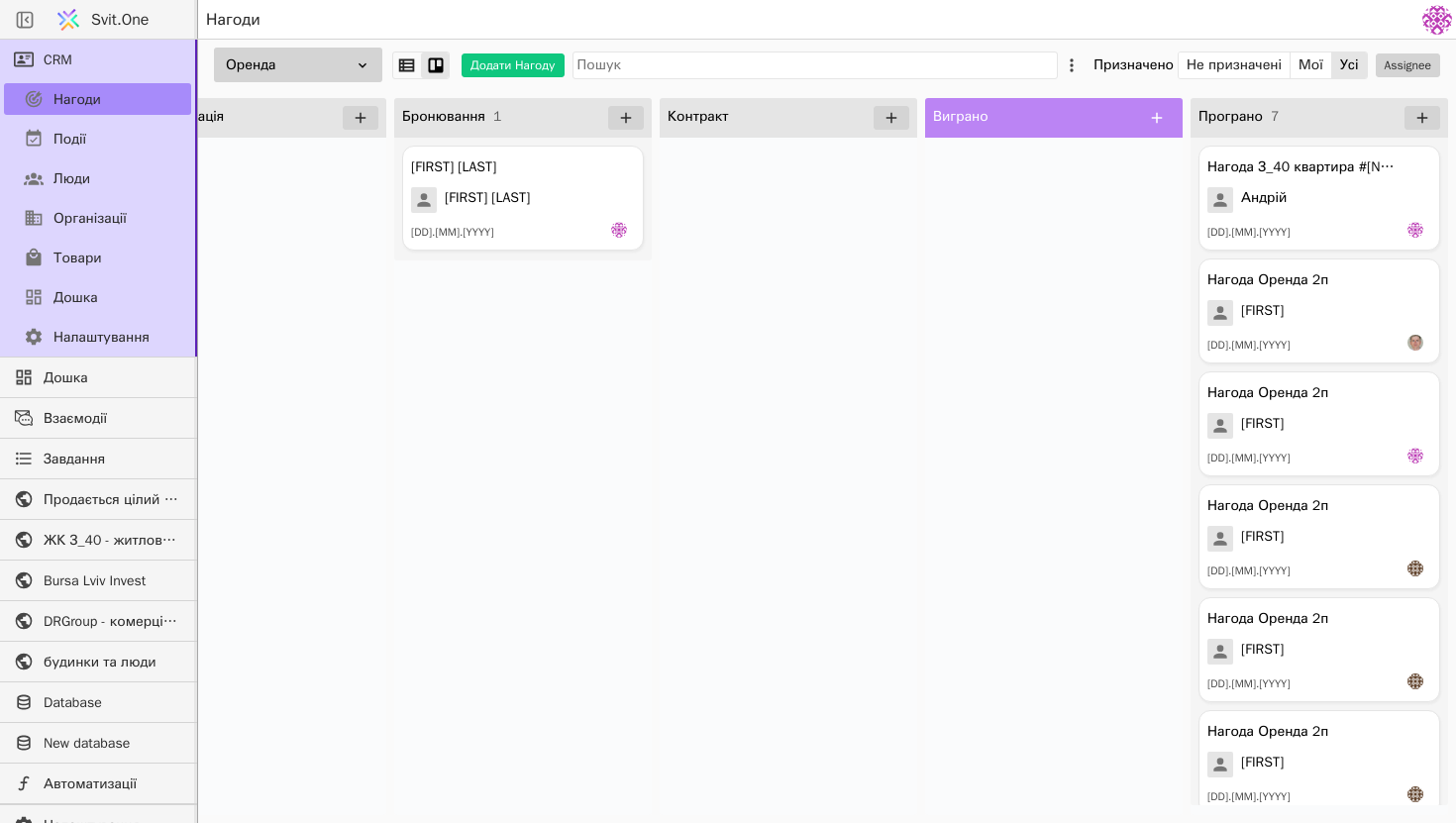 click on "Svit.One" at bounding box center [120, 20] 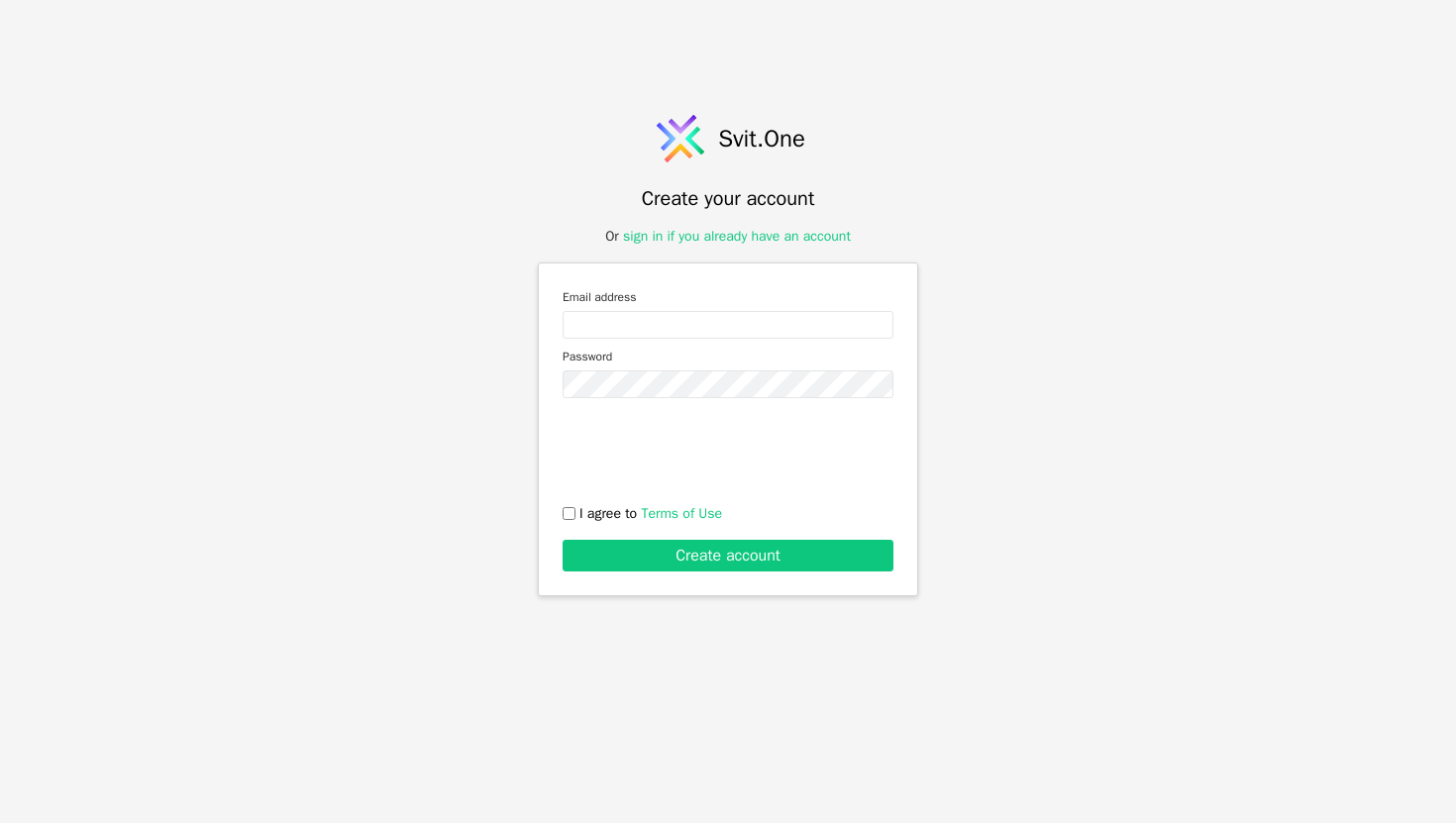 scroll, scrollTop: 0, scrollLeft: 0, axis: both 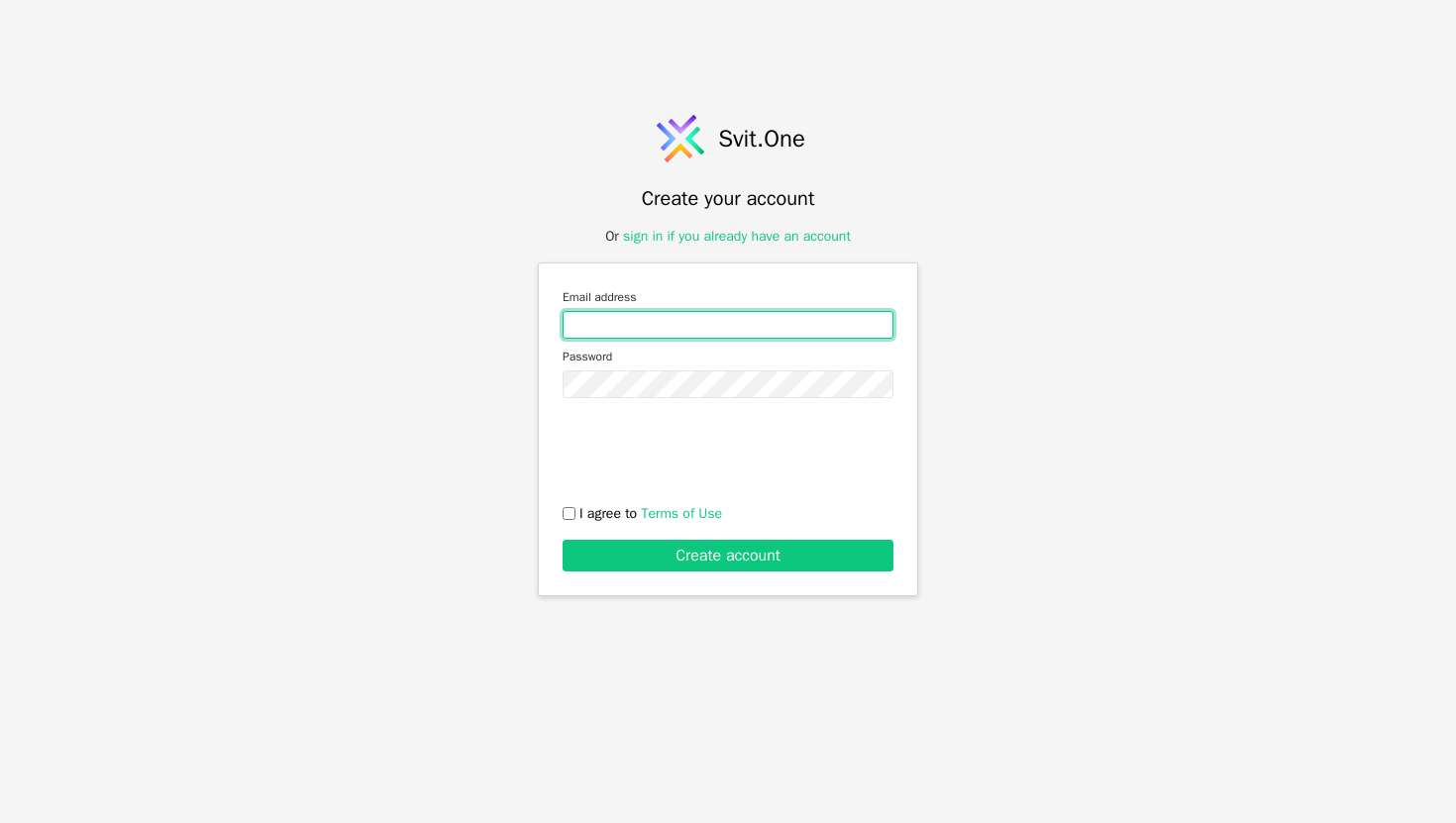 type on "[EMAIL]" 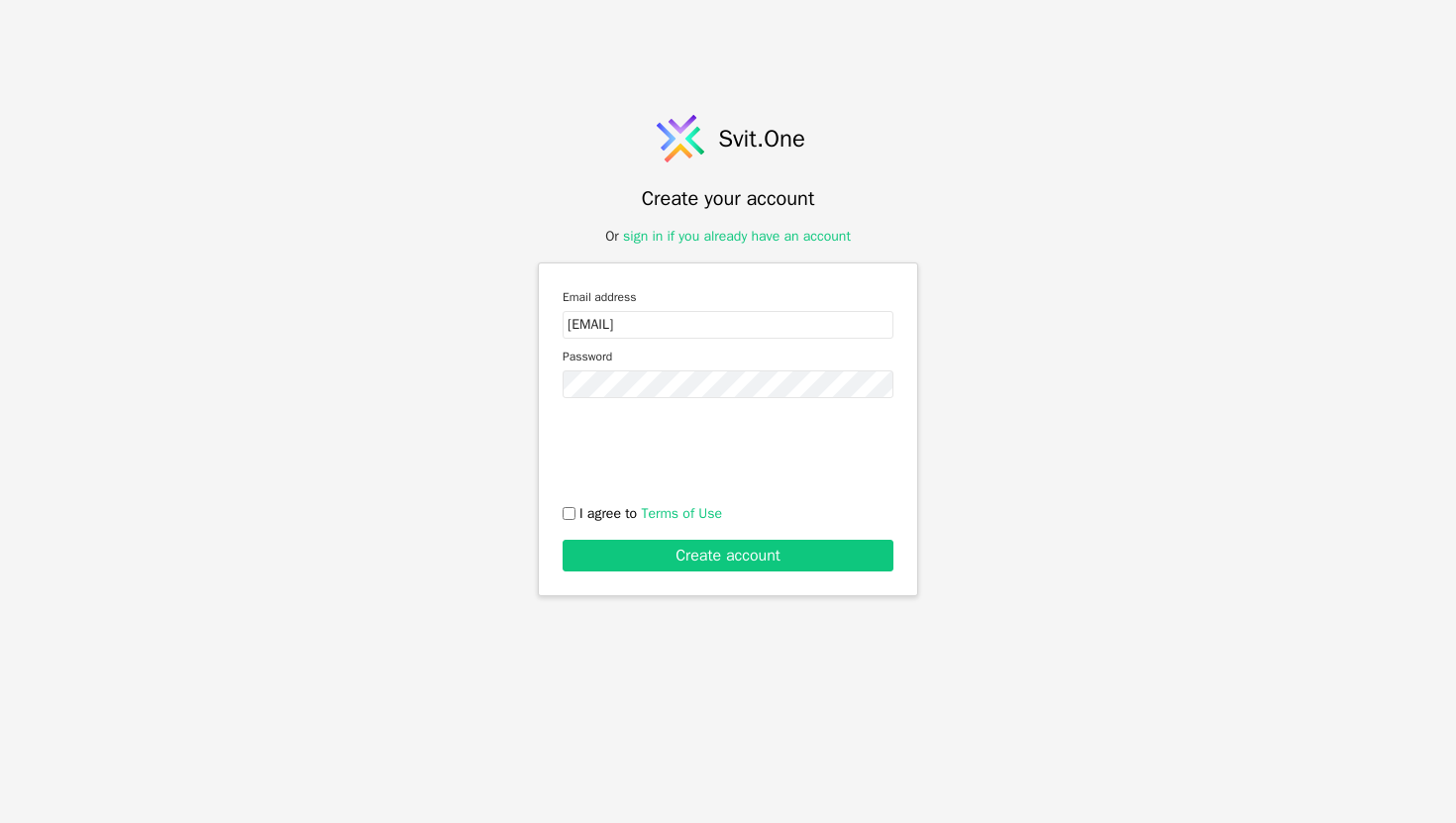 click on "I agree to Terms of Use" at bounding box center [651, 513] 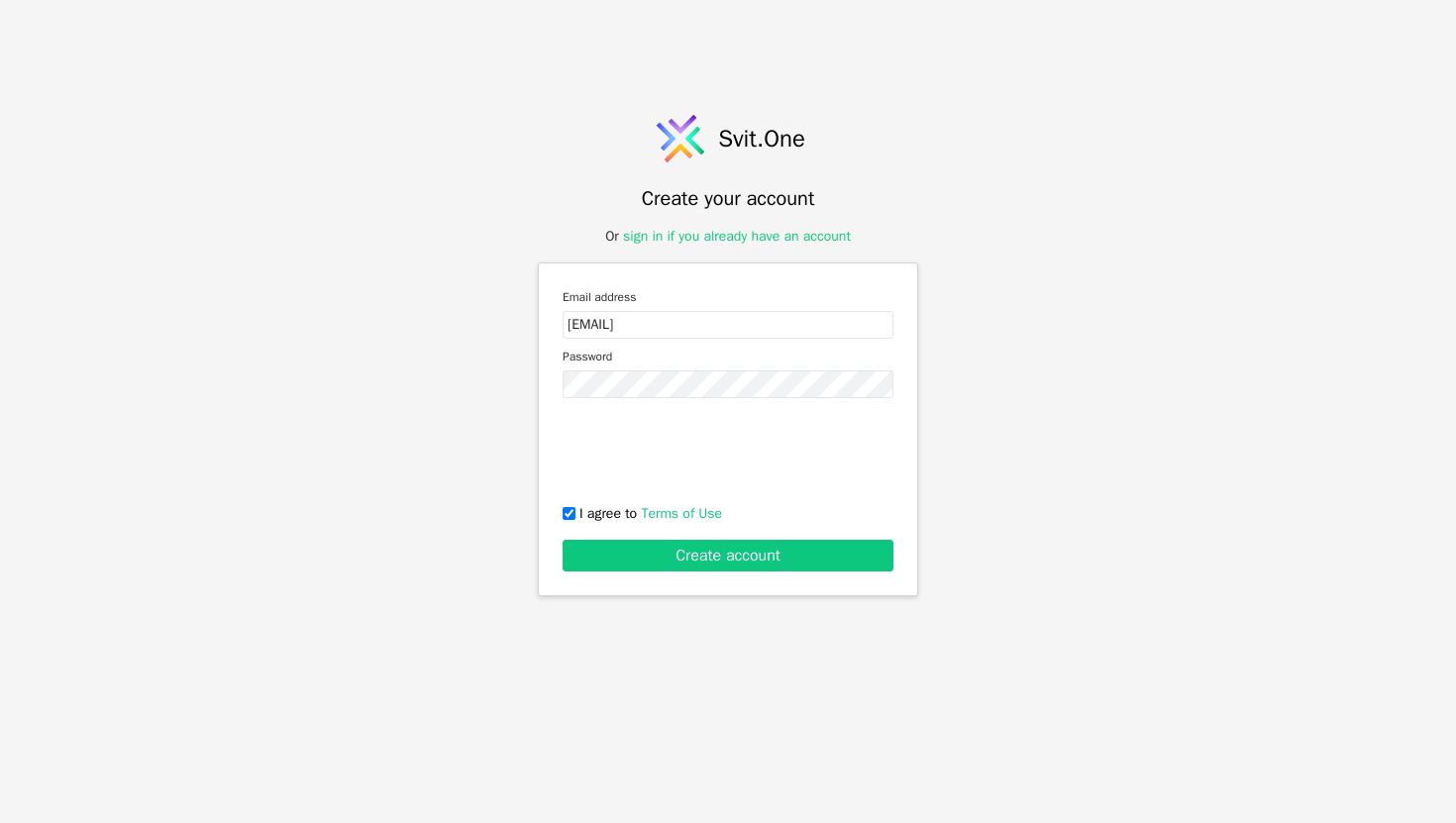 checkbox on "true" 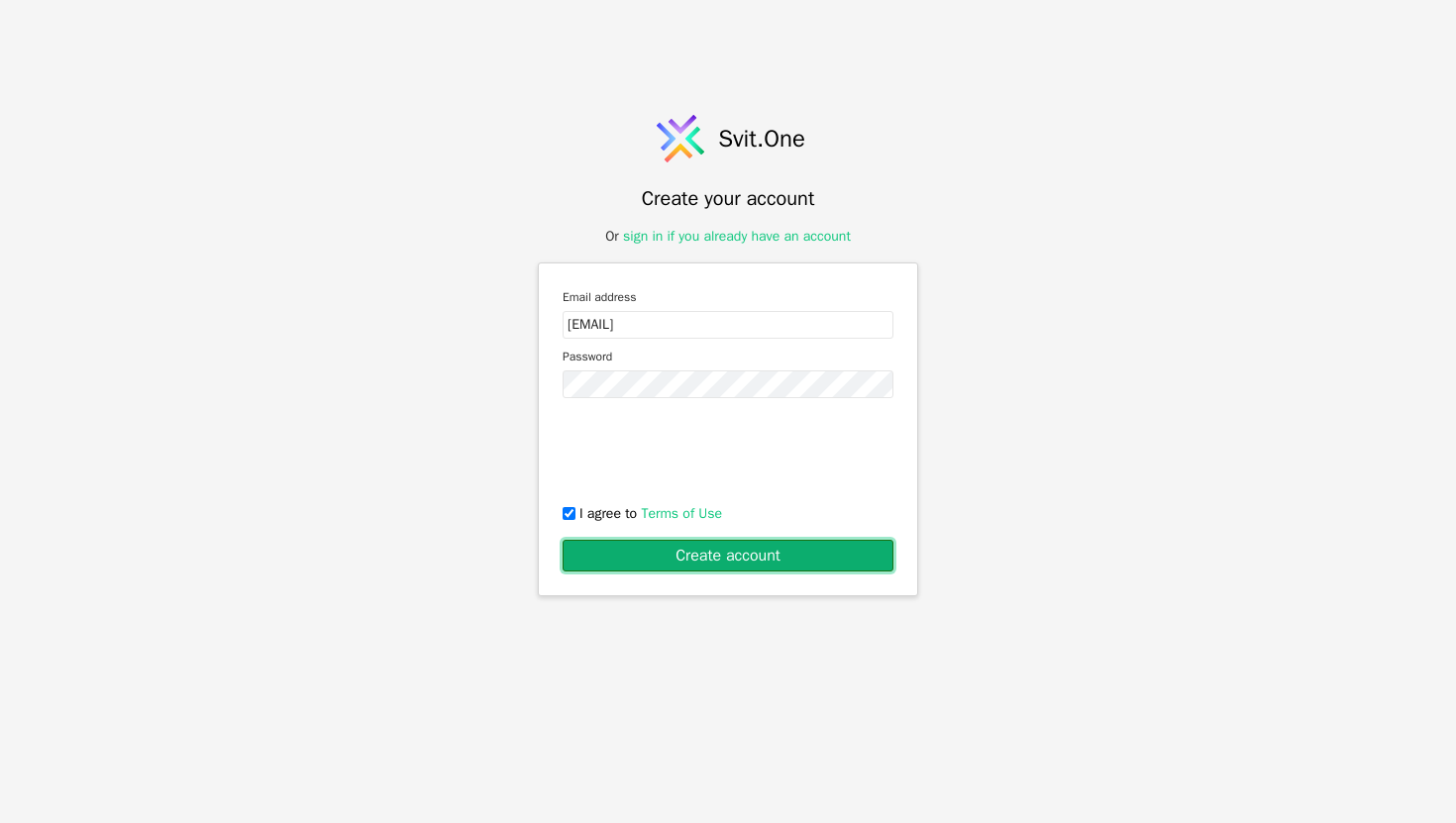 click on "Create account" at bounding box center (728, 556) 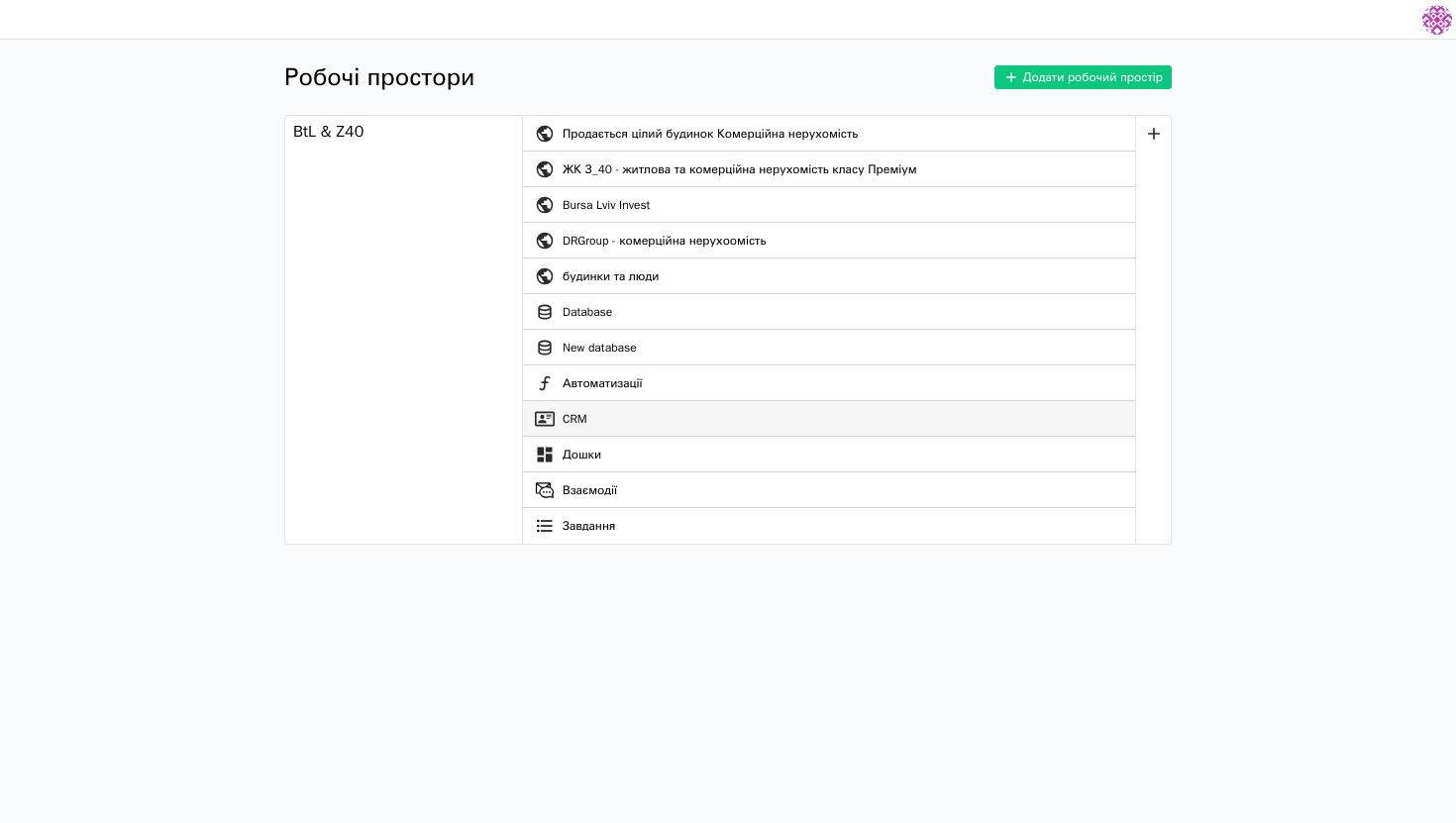 click on "CRM" at bounding box center (829, 419) 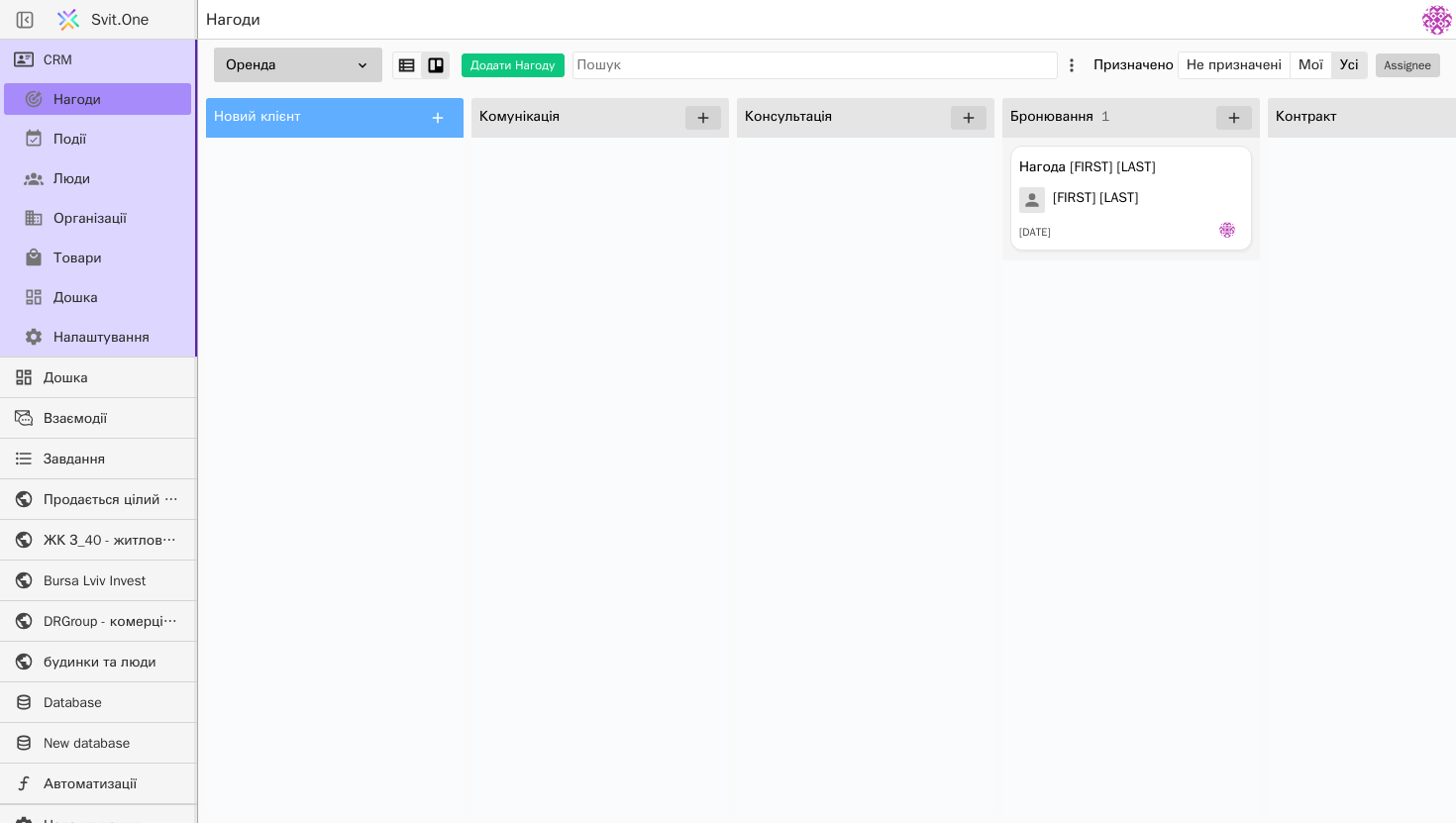 click on "Оренда" at bounding box center [298, 64] 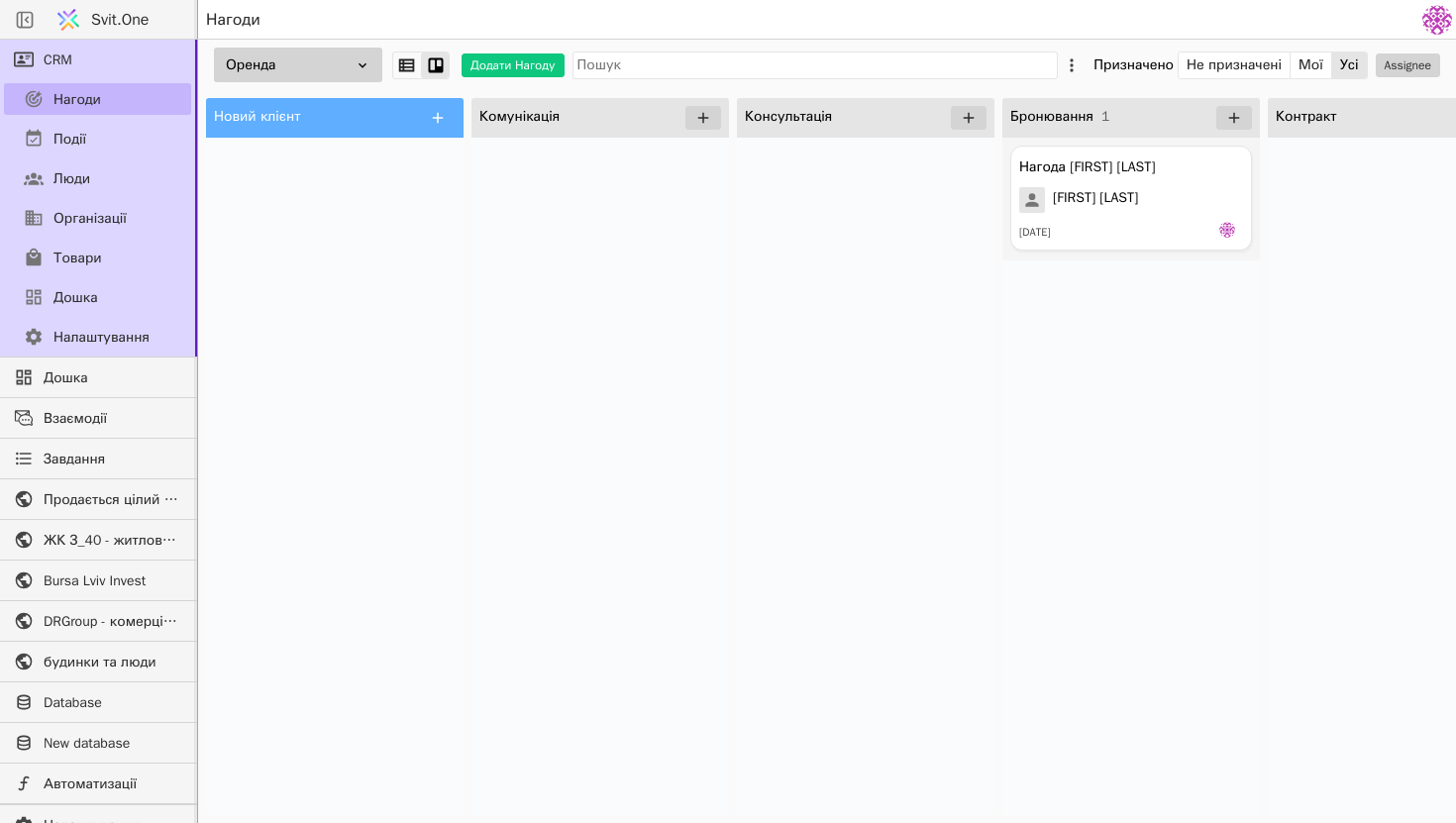 click on "Нагоди" at bounding box center [97, 99] 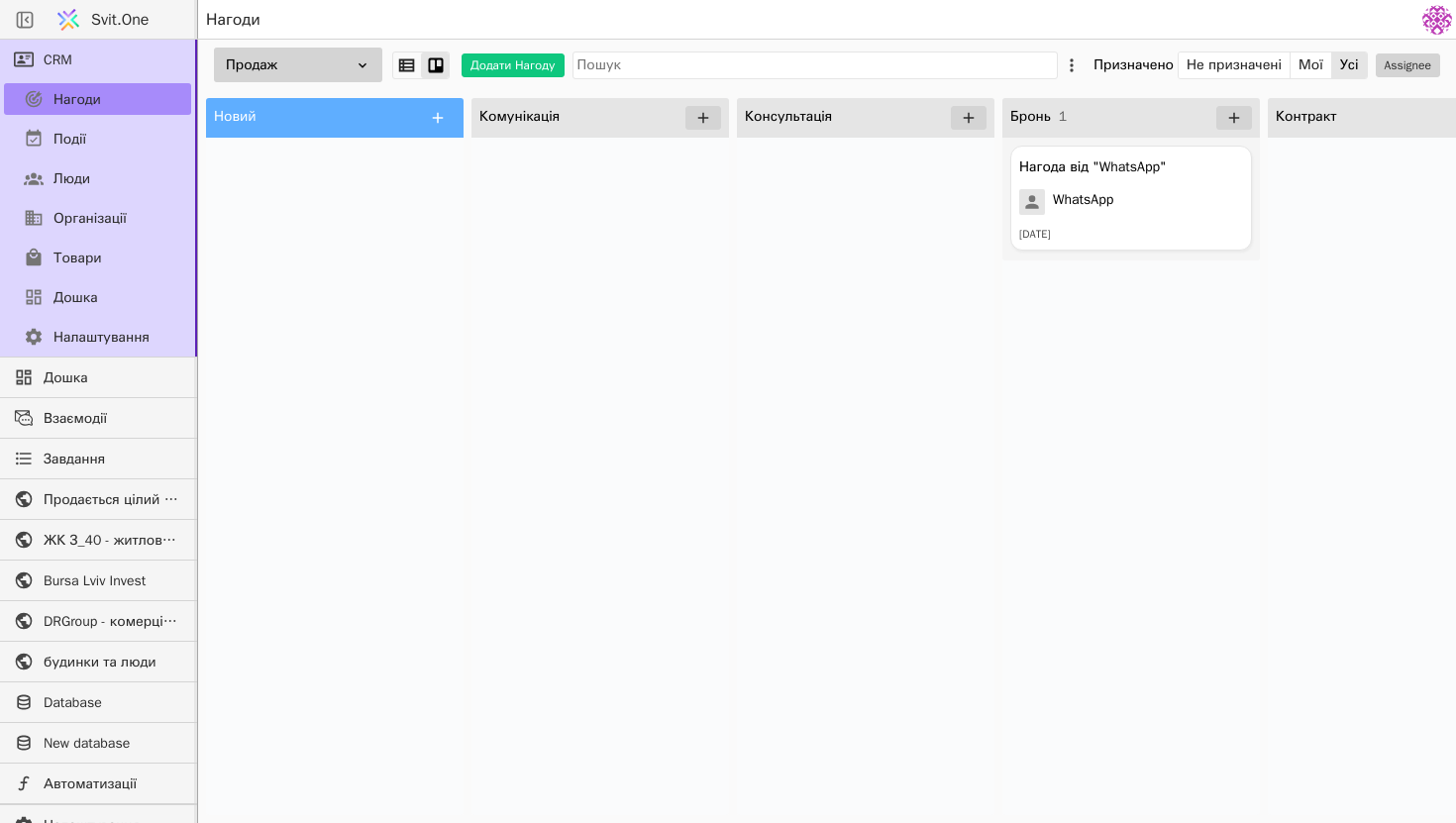 click on "Продаж" at bounding box center (298, 64) 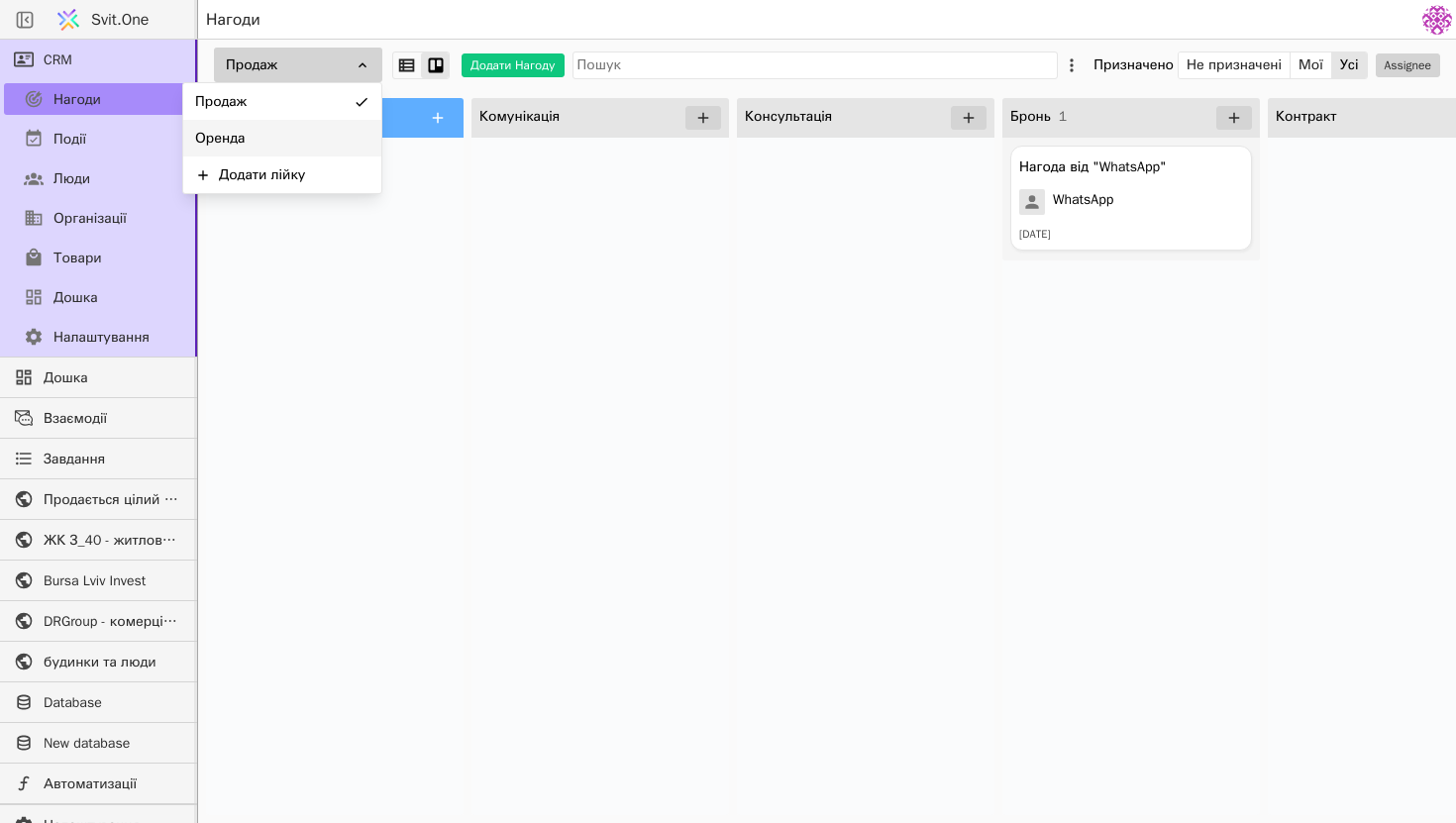 click on "Оренда" at bounding box center [282, 138] 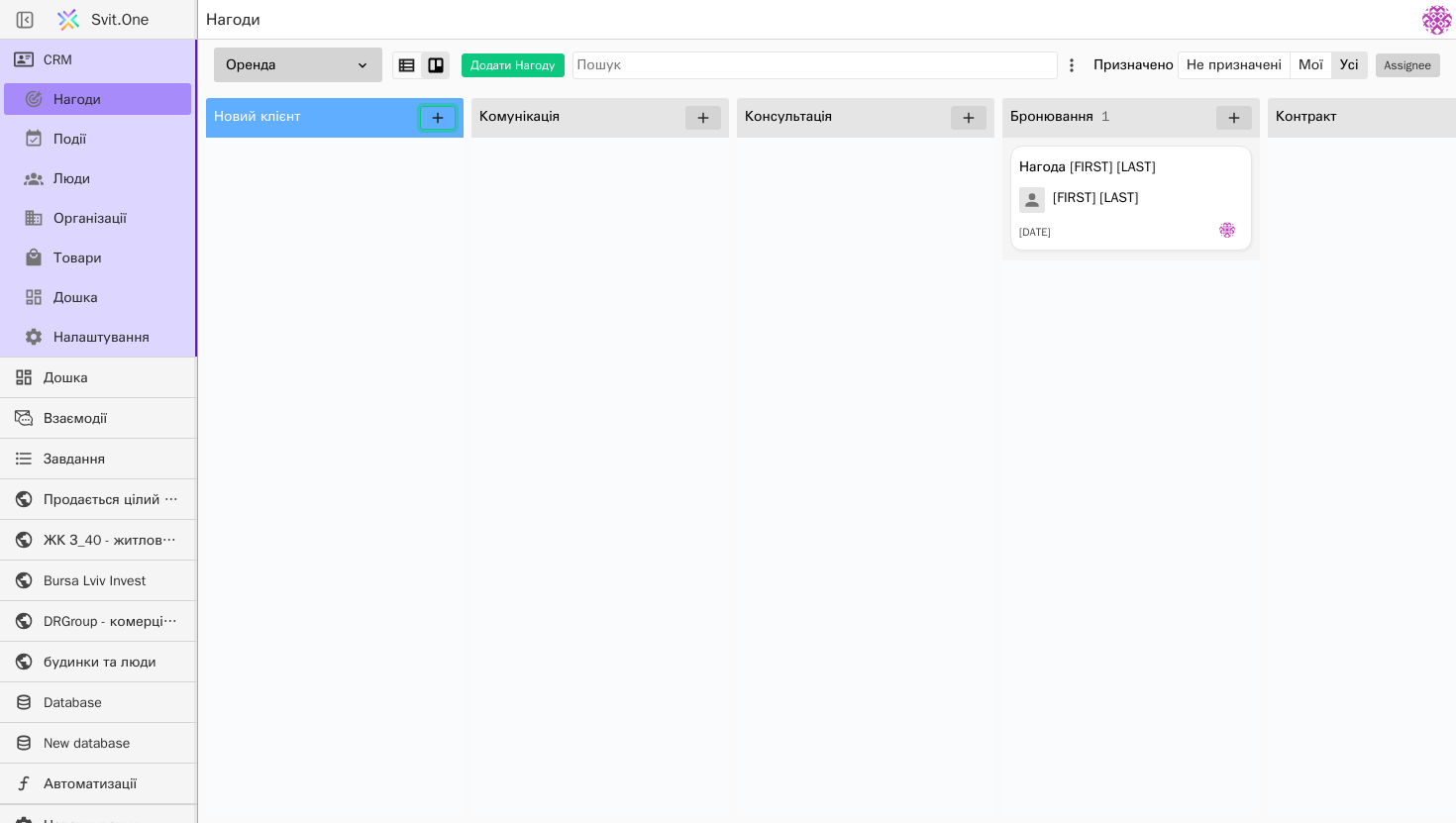 click 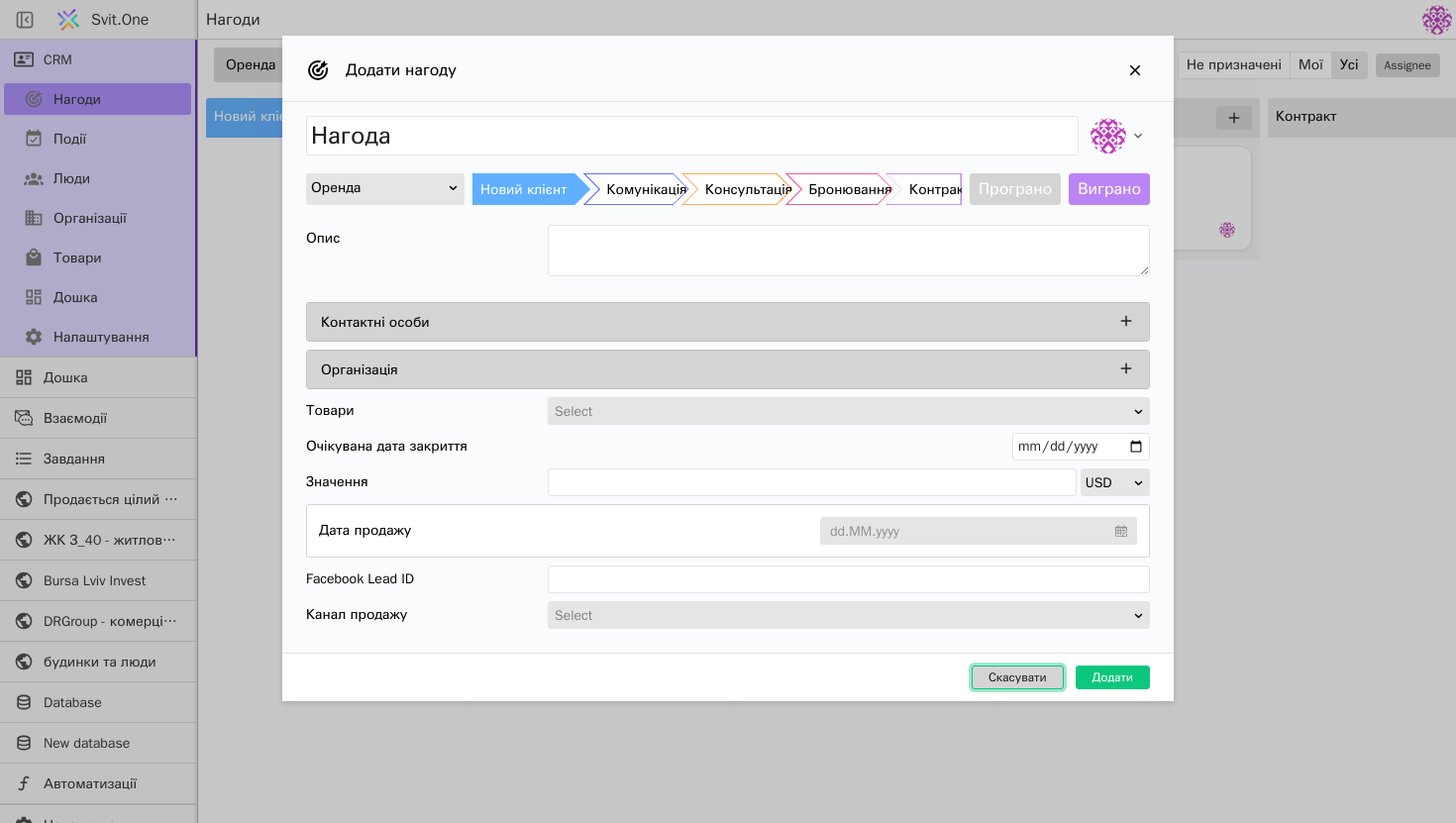 click on "Скасувати" at bounding box center (1017, 677) 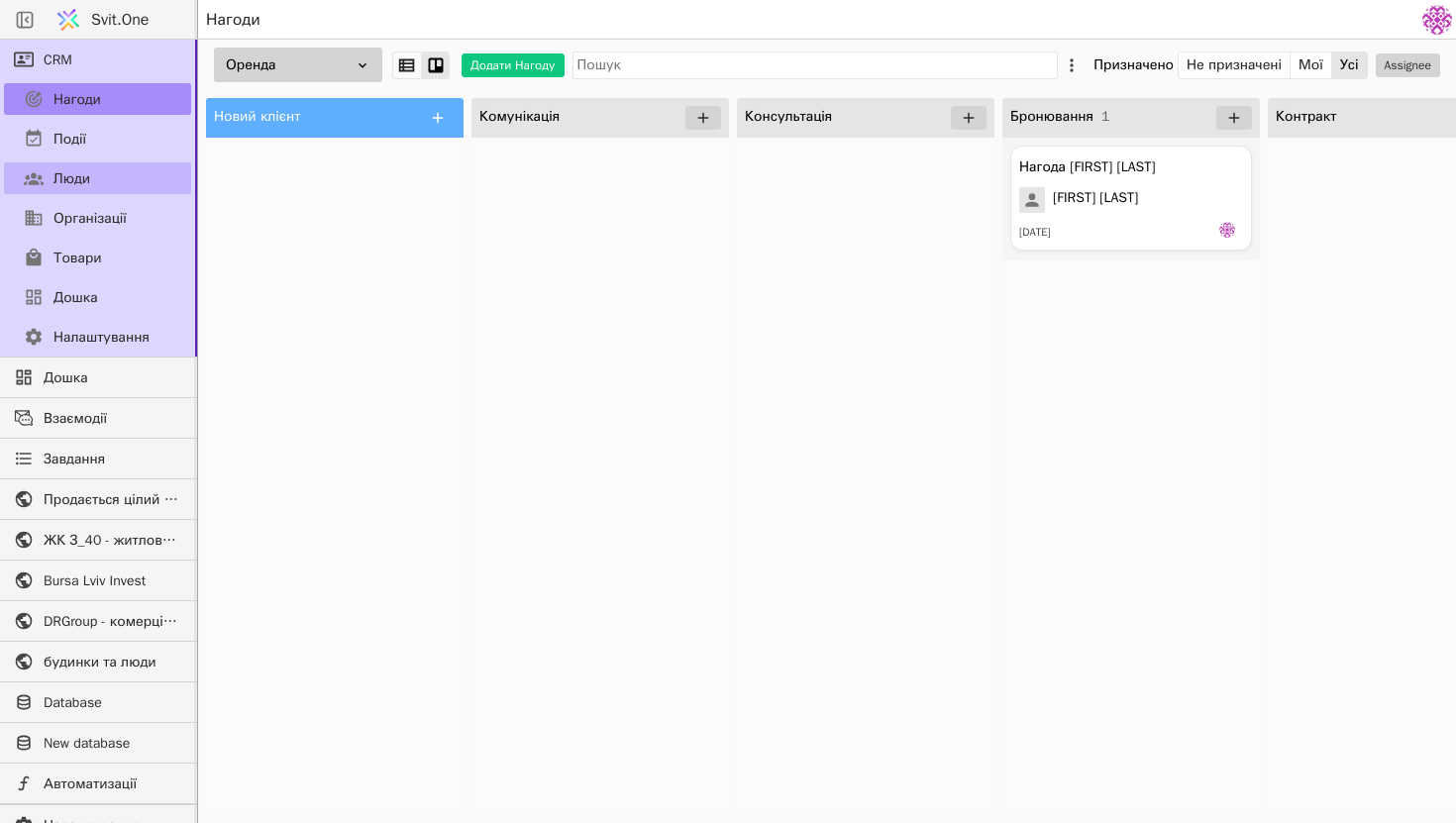 click on "Люди" at bounding box center (97, 178) 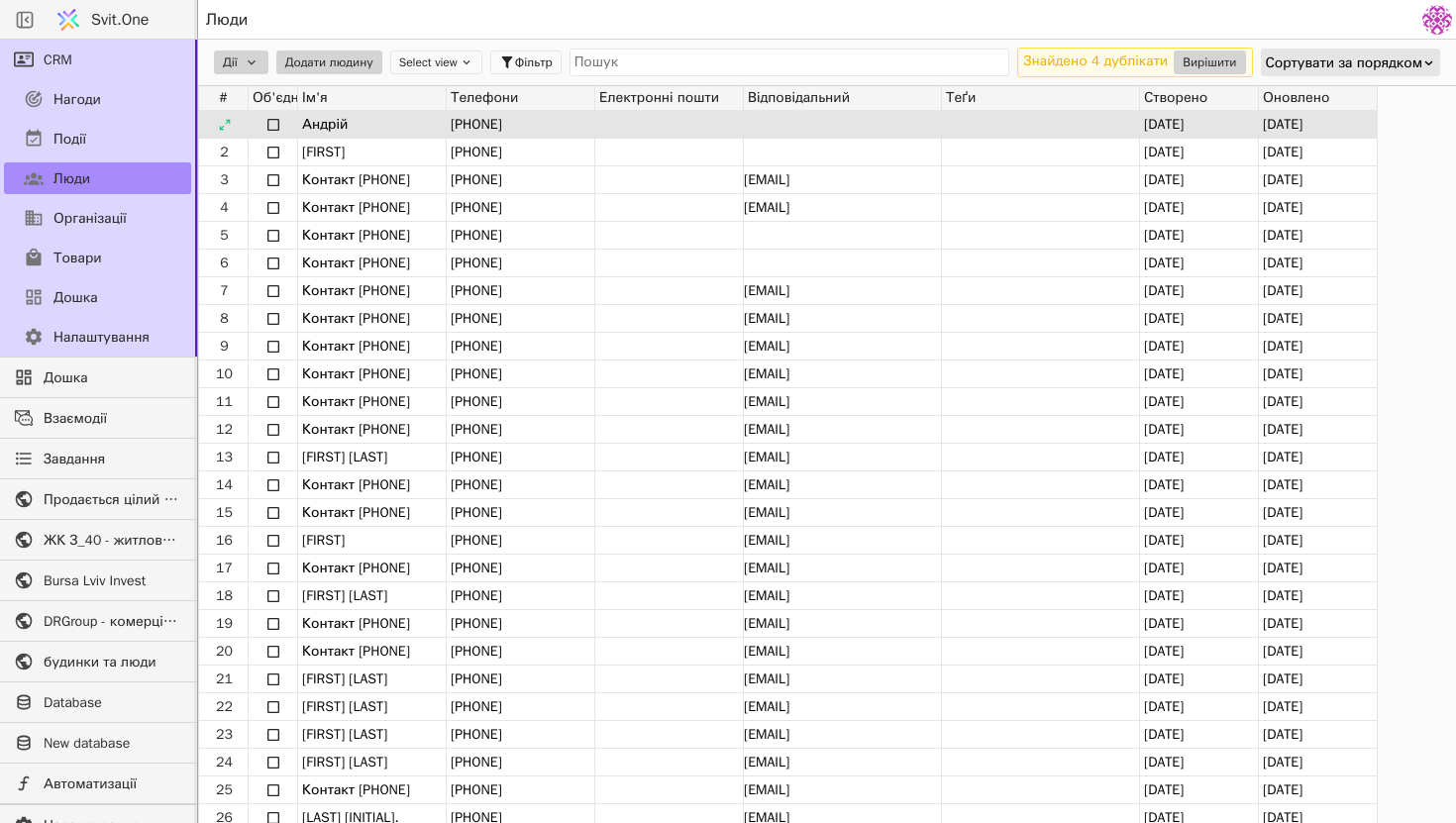 click at bounding box center [272, 124] 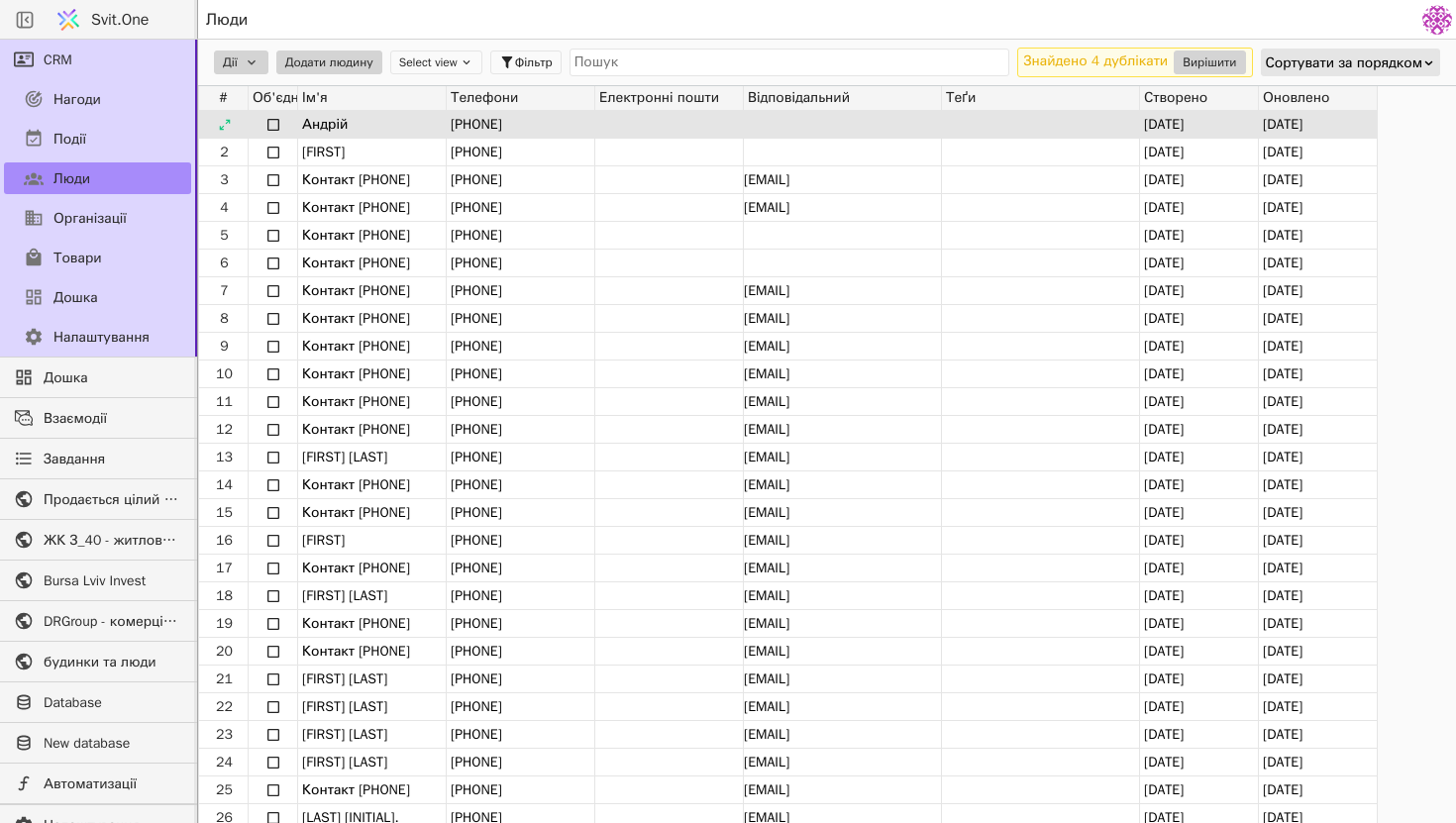 click 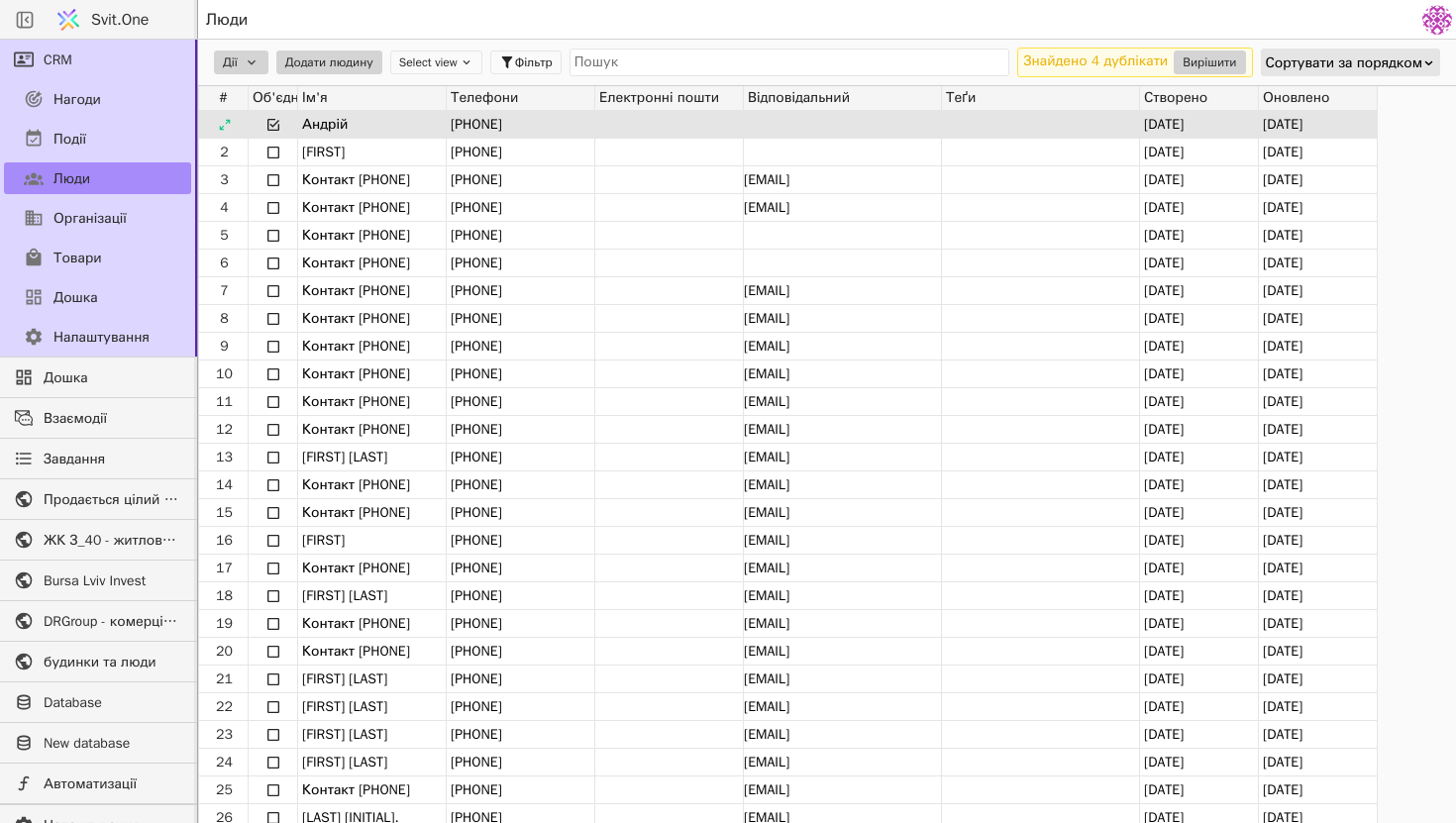 click 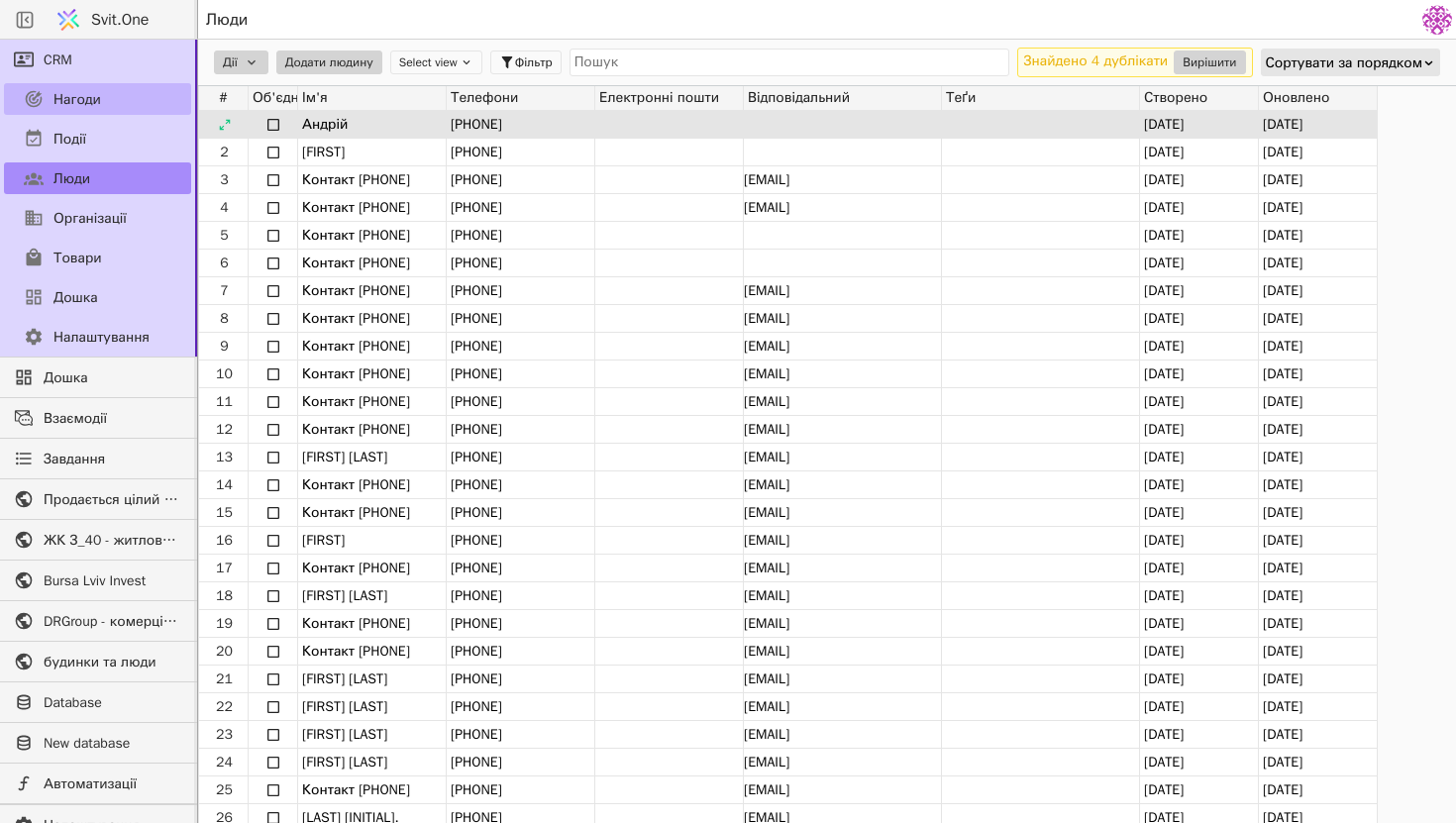 click on "Нагоди" at bounding box center [97, 99] 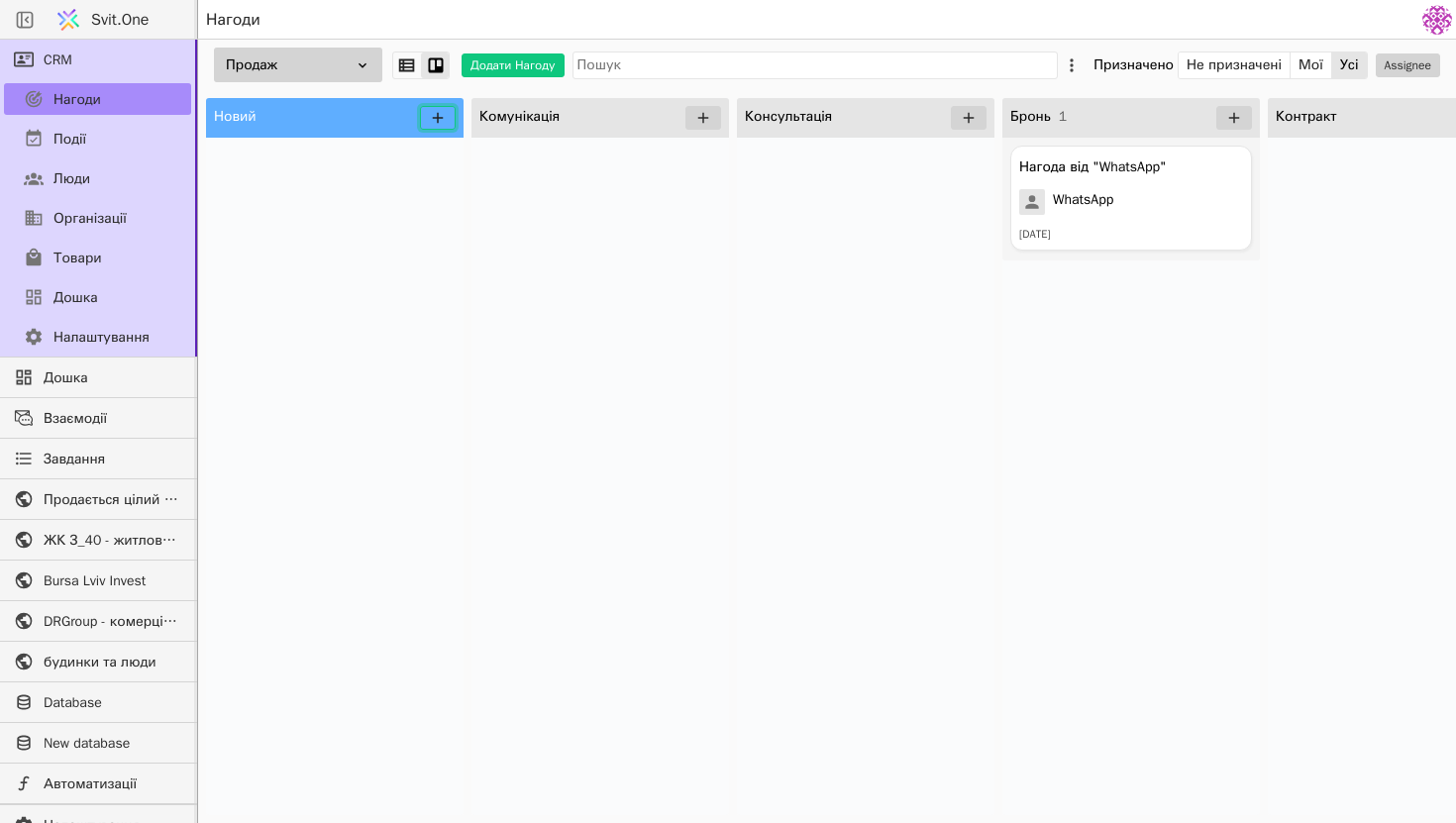 click 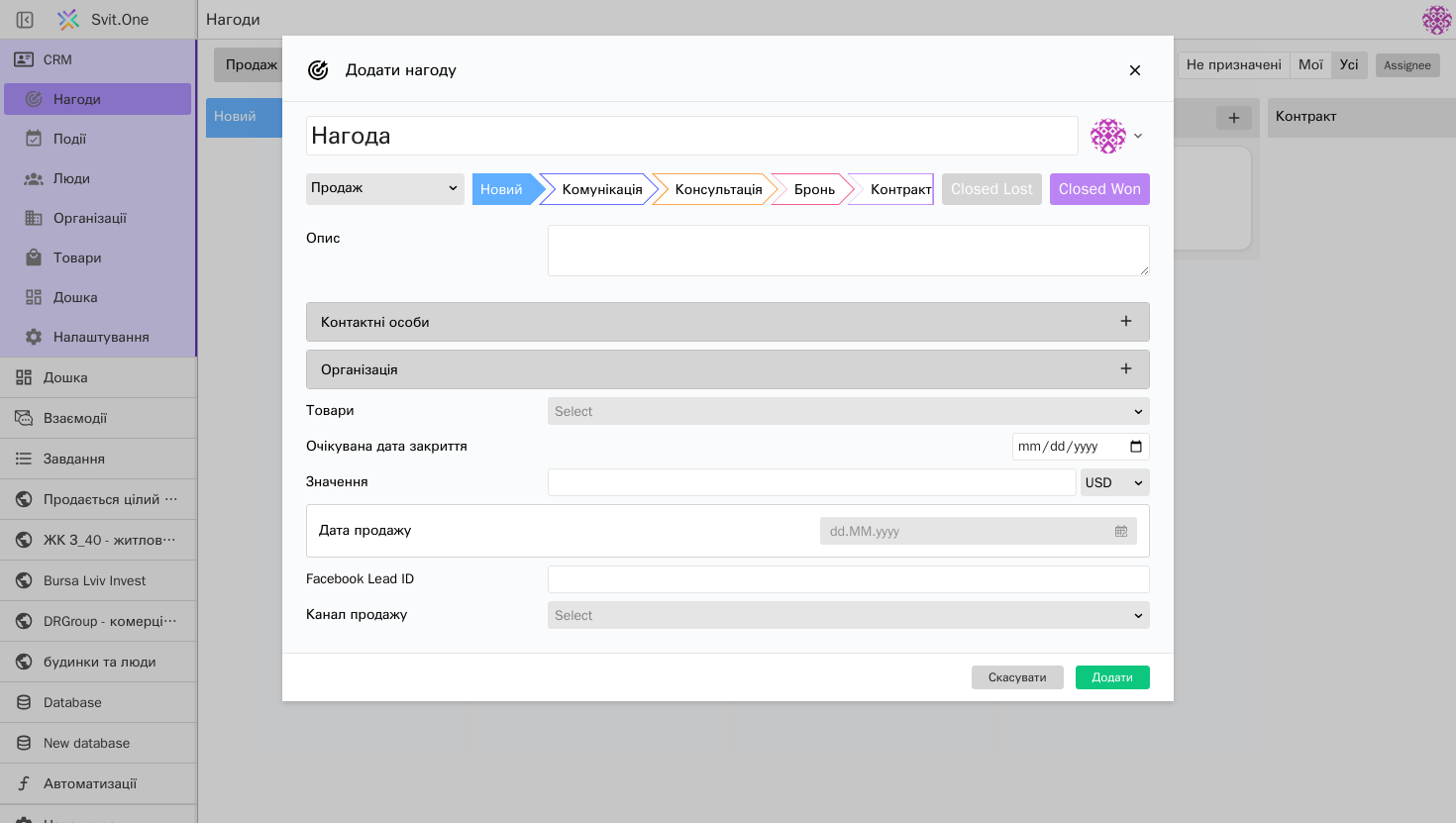 click on "Контактні особи" at bounding box center (734, 322) 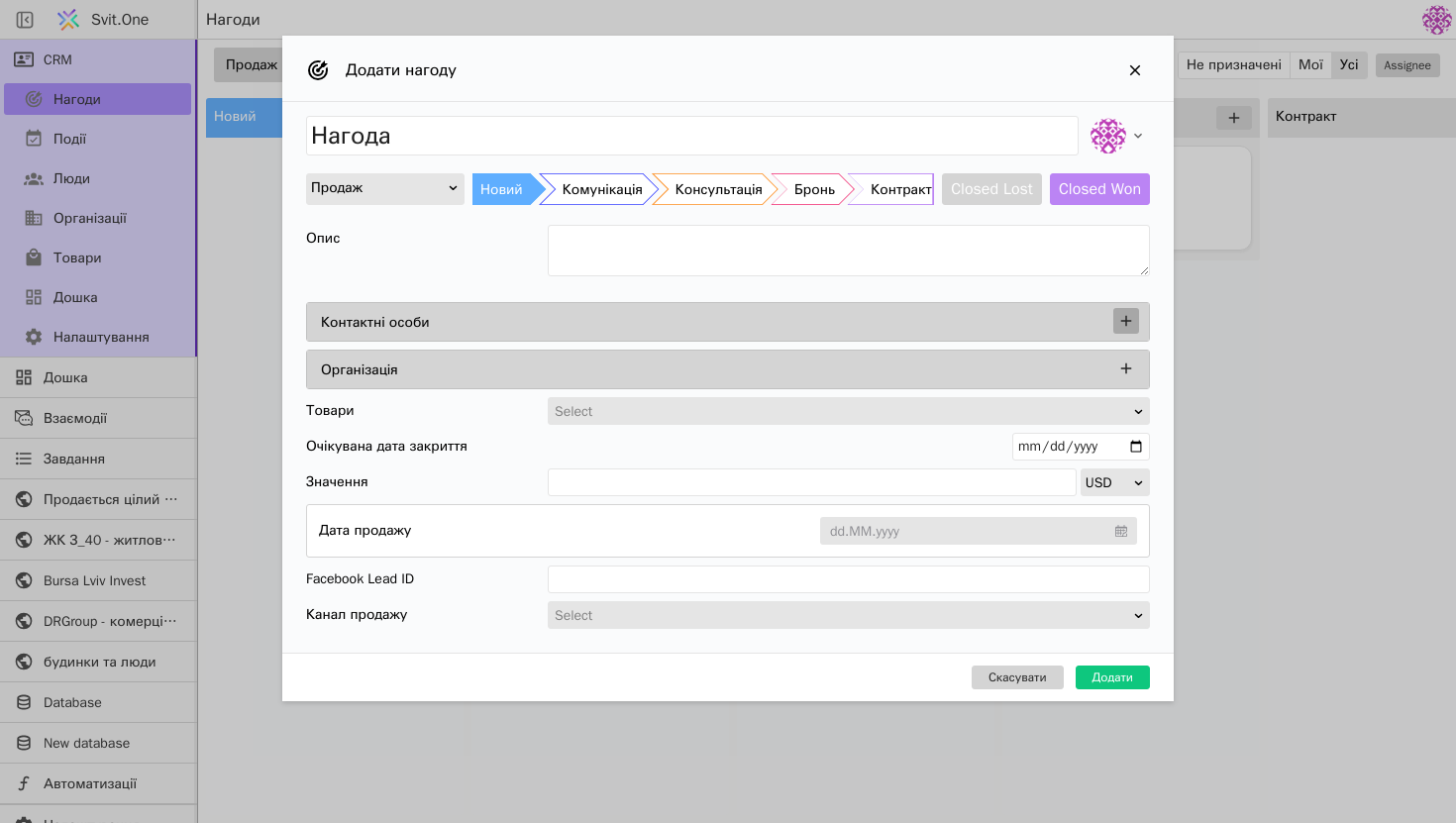 click 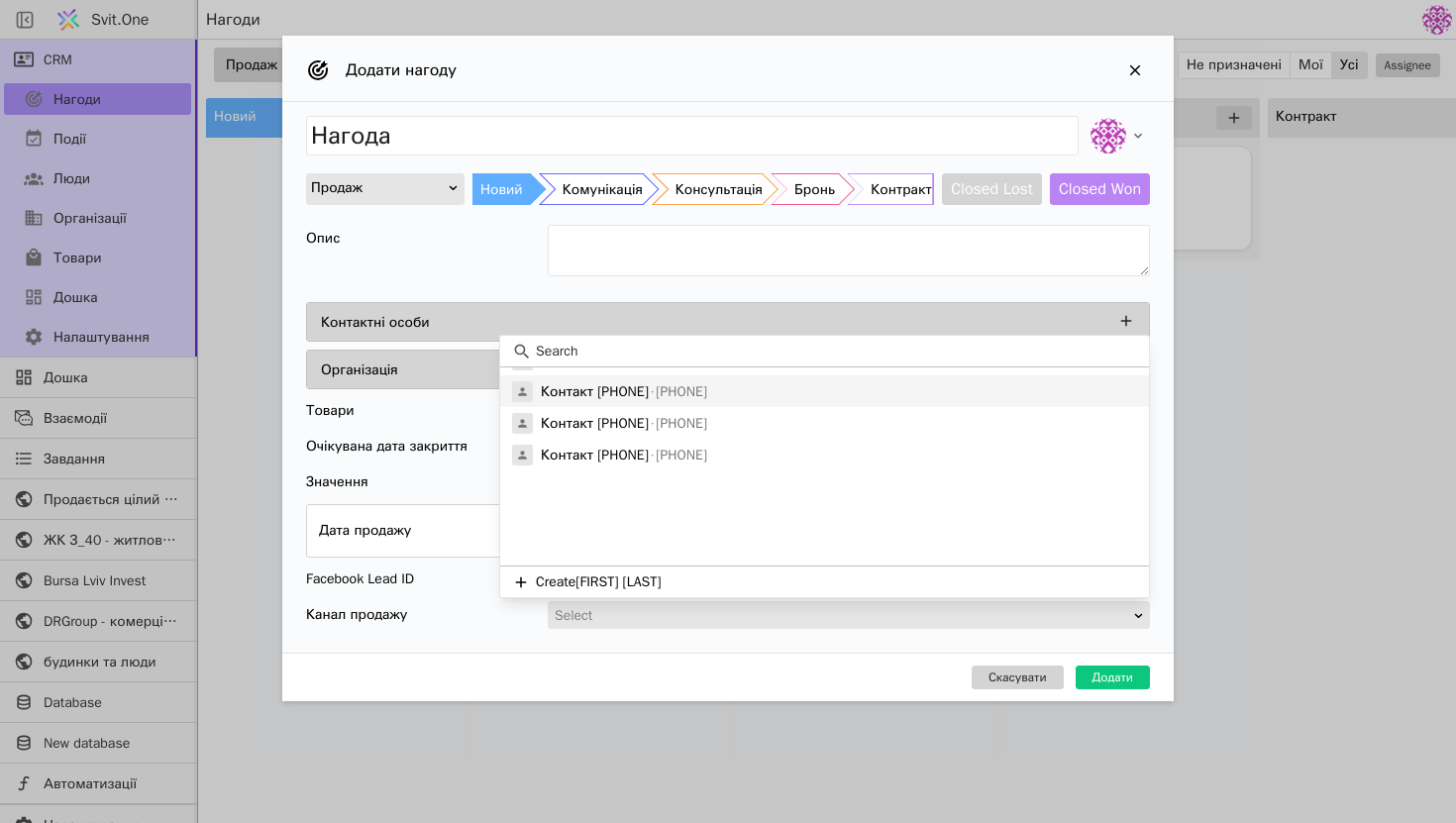 scroll, scrollTop: 0, scrollLeft: 0, axis: both 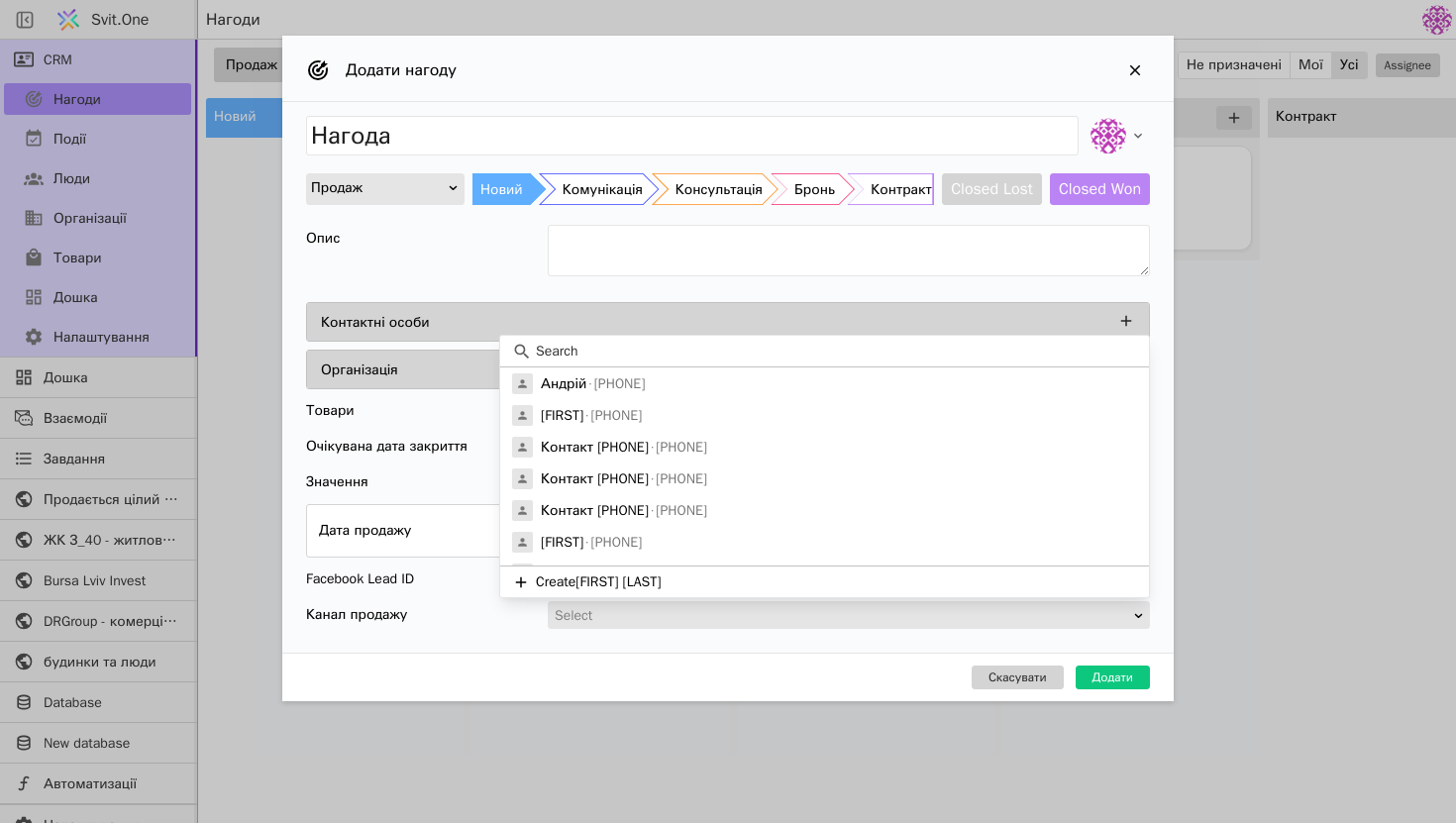 click on "Опис" at bounding box center (728, 254) 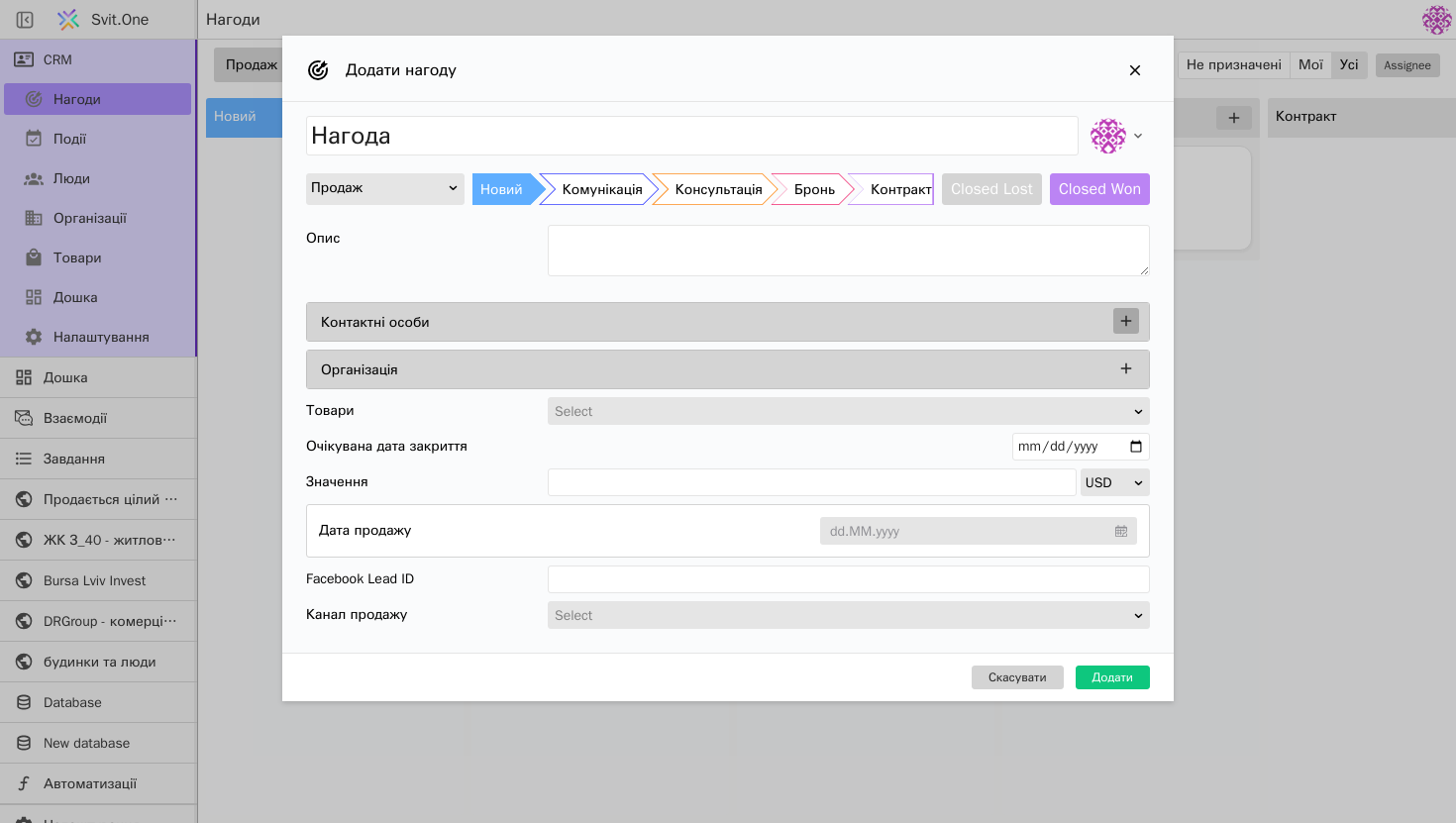 click 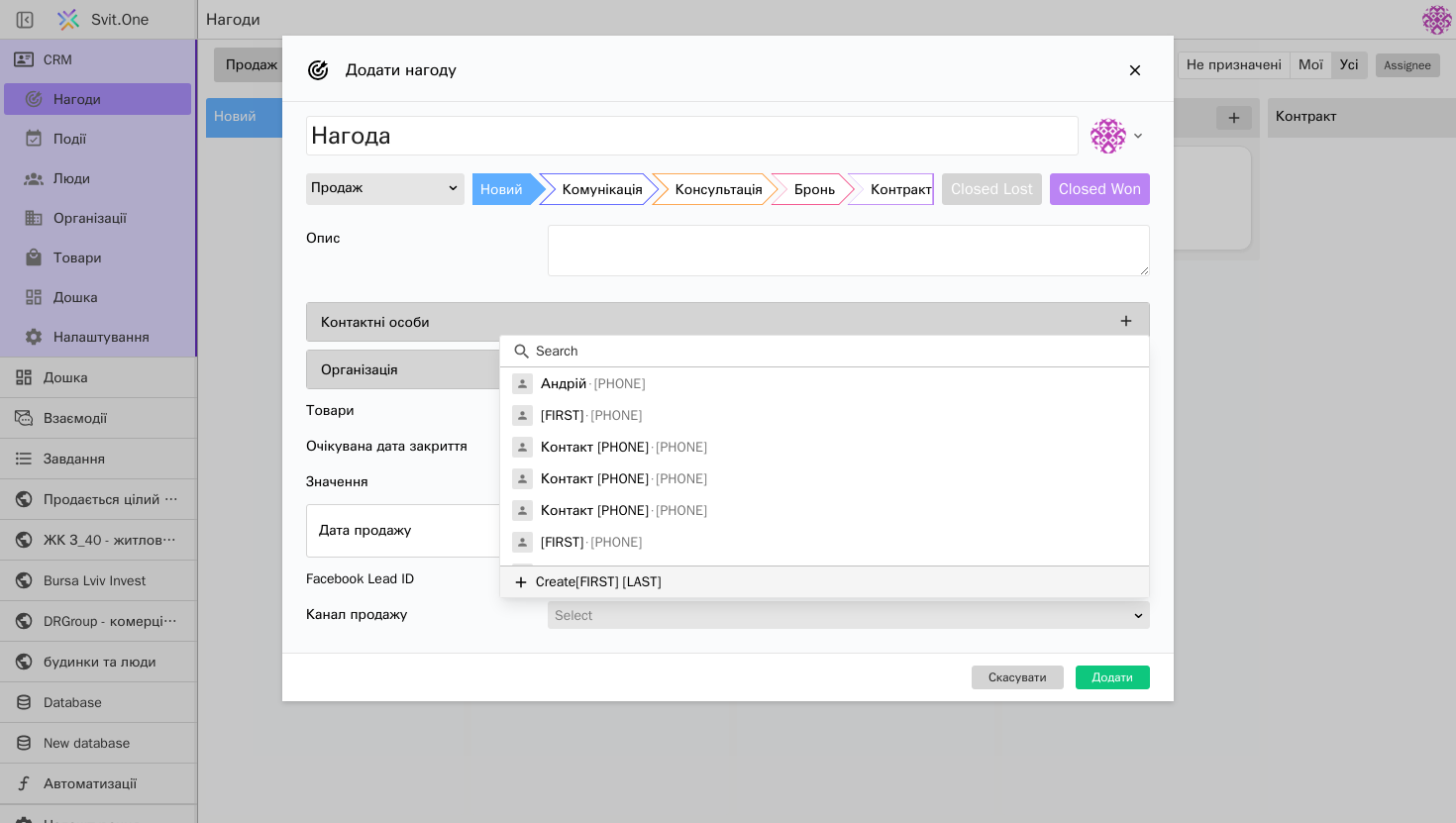 click on "Create new person" at bounding box center [824, 581] 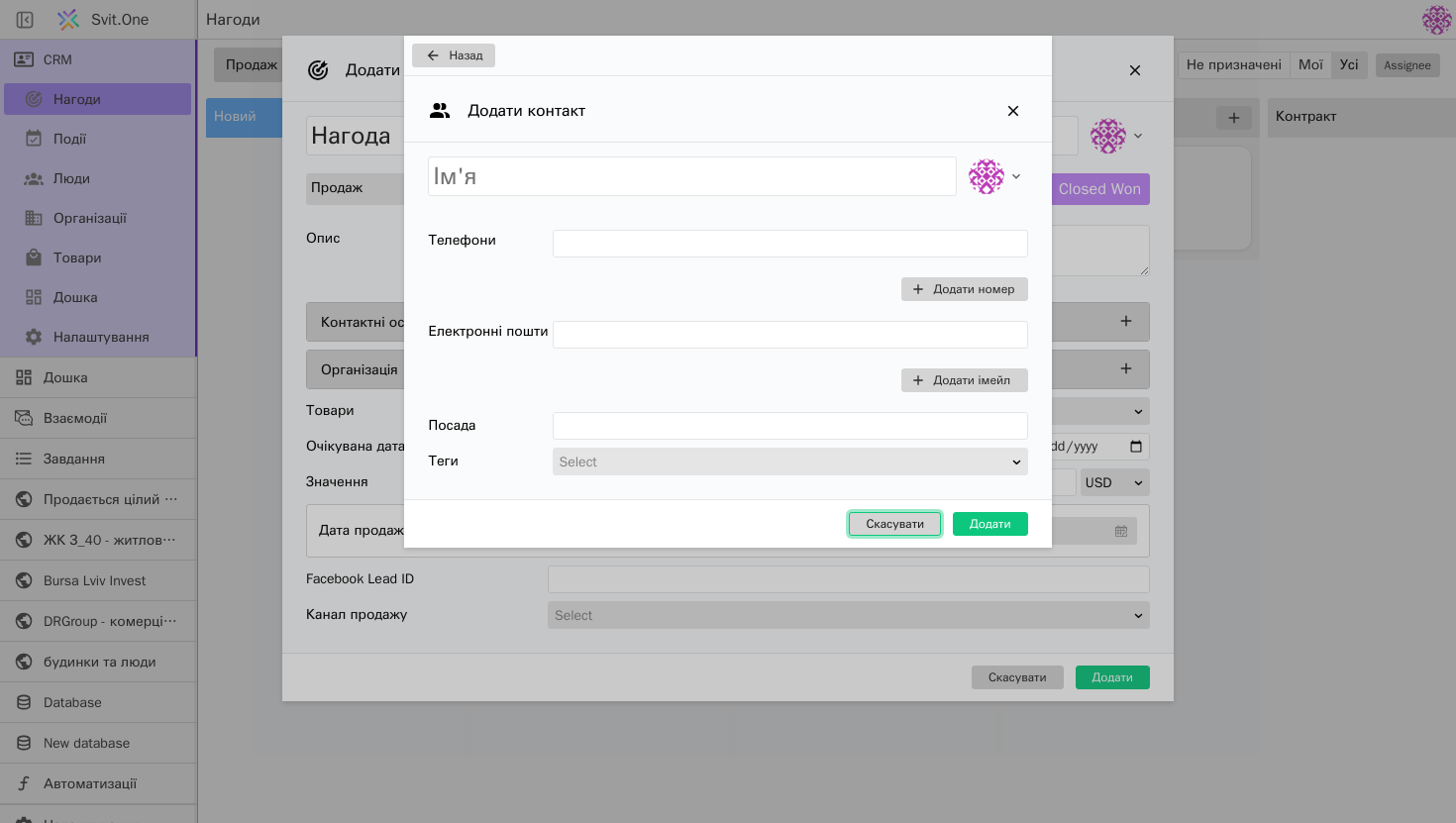 click on "Скасувати" at bounding box center (894, 524) 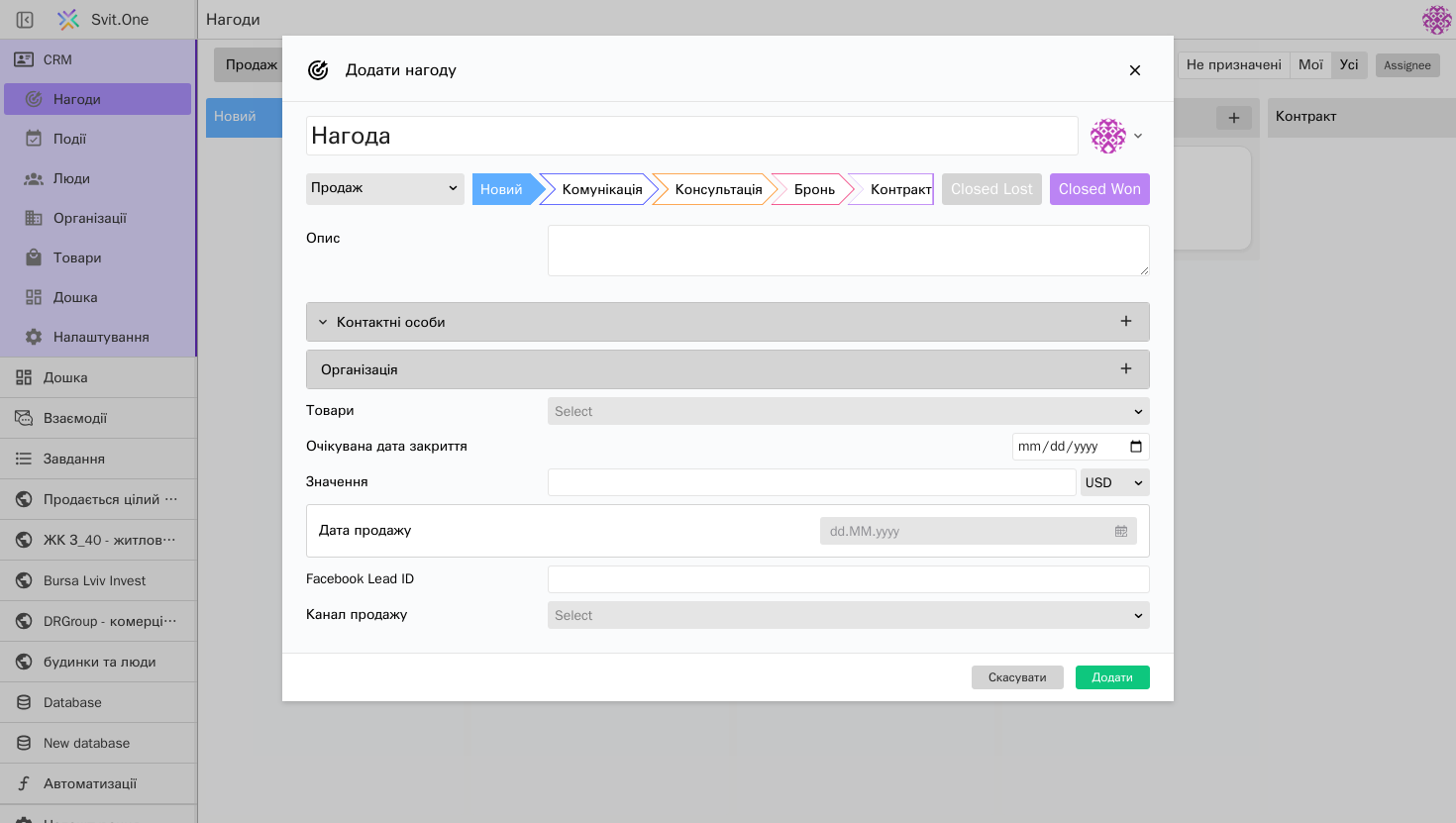 click at bounding box center (842, 412) 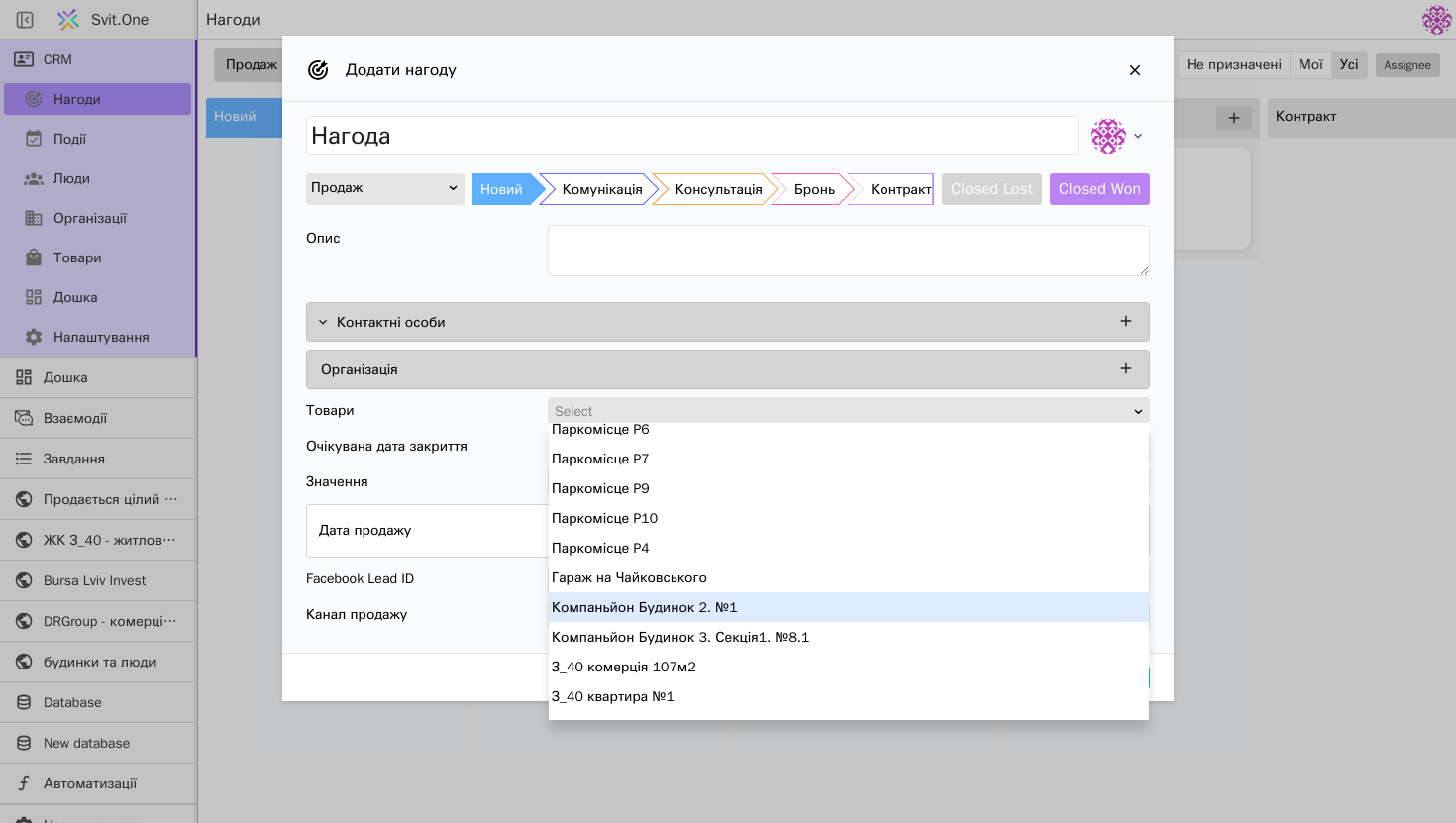 scroll, scrollTop: 6982, scrollLeft: 0, axis: vertical 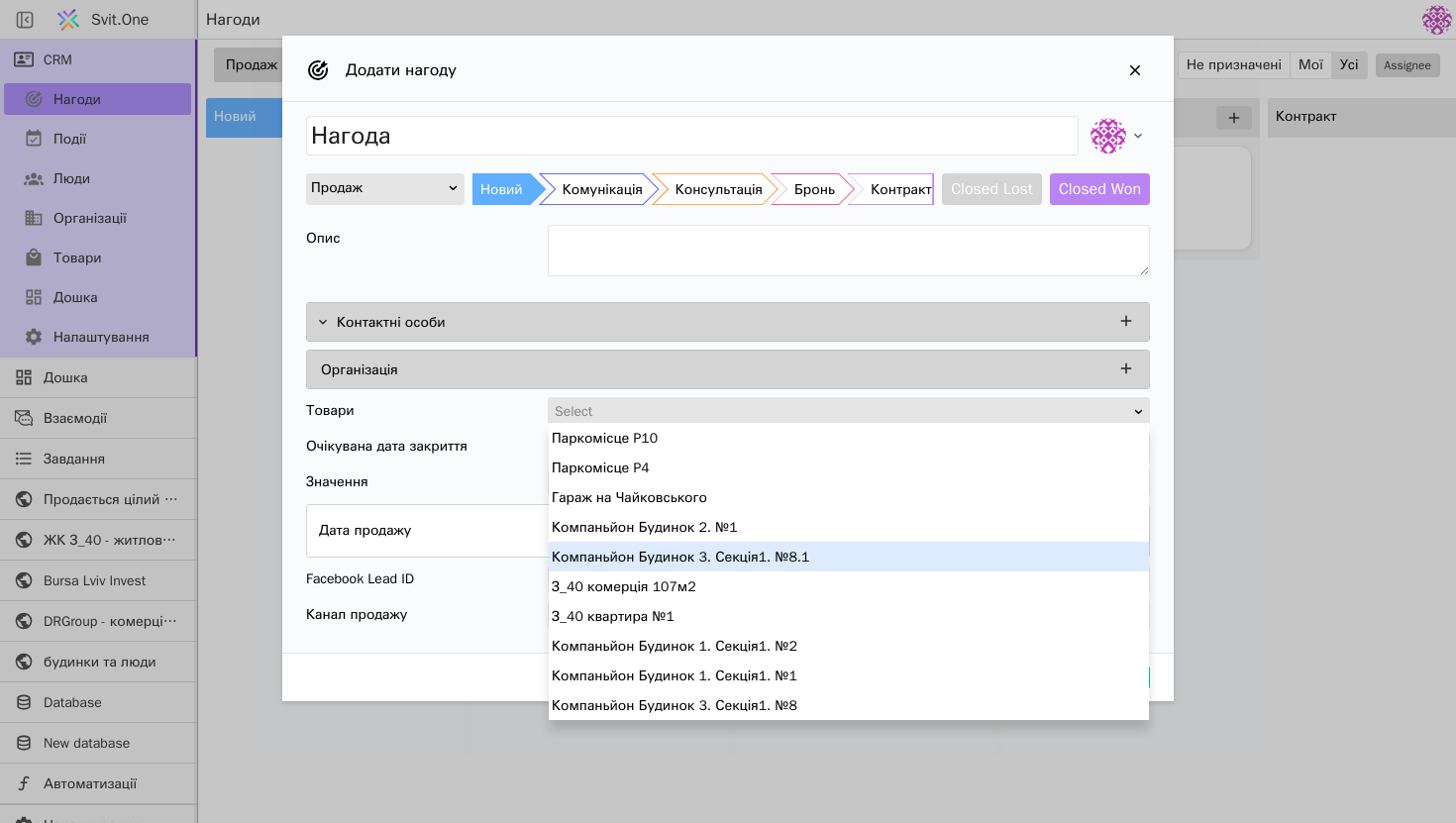 click on "Компаньйон Будинок 3. Секція1. №8.1" at bounding box center [849, 557] 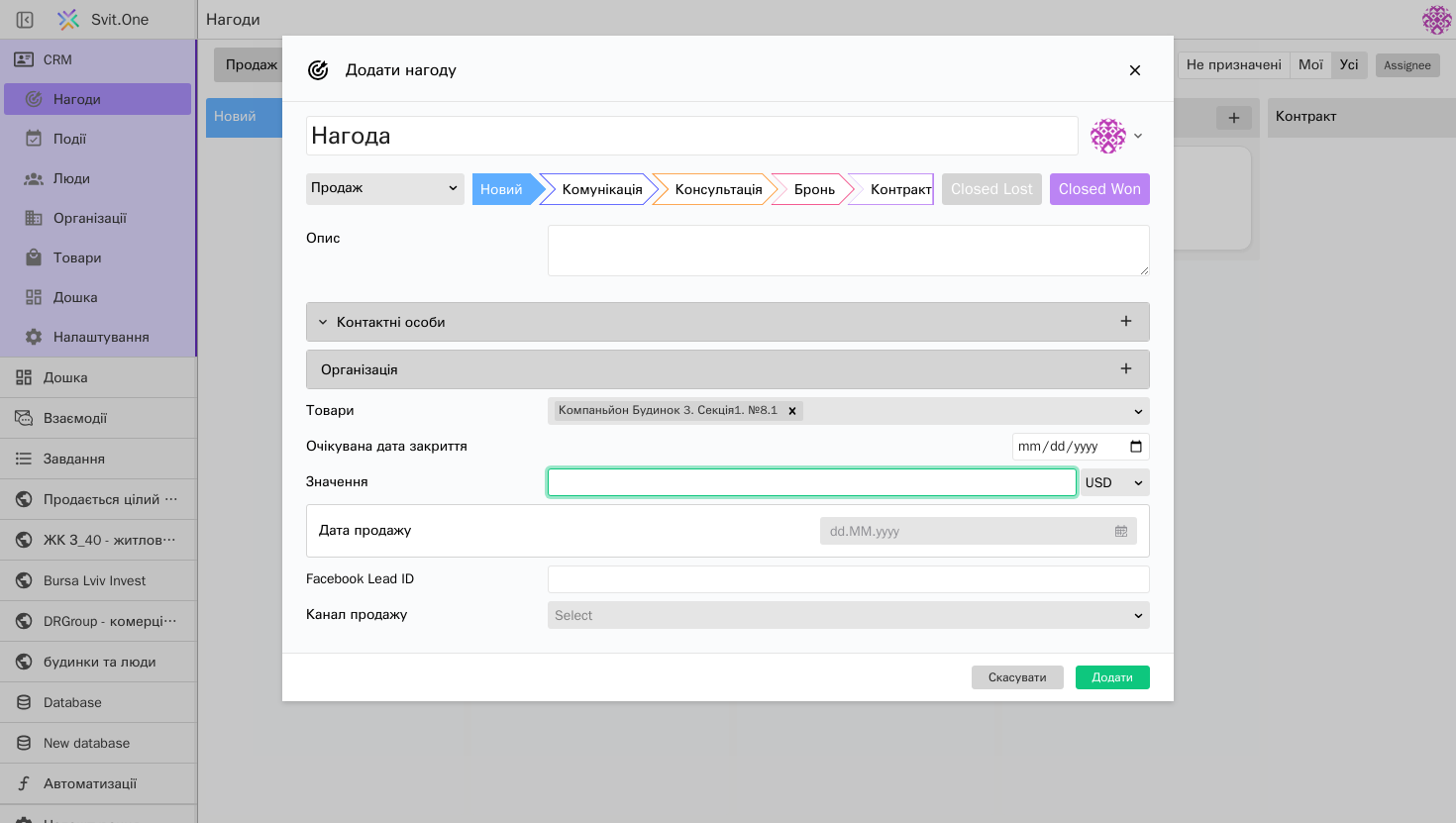 click at bounding box center (812, 482) 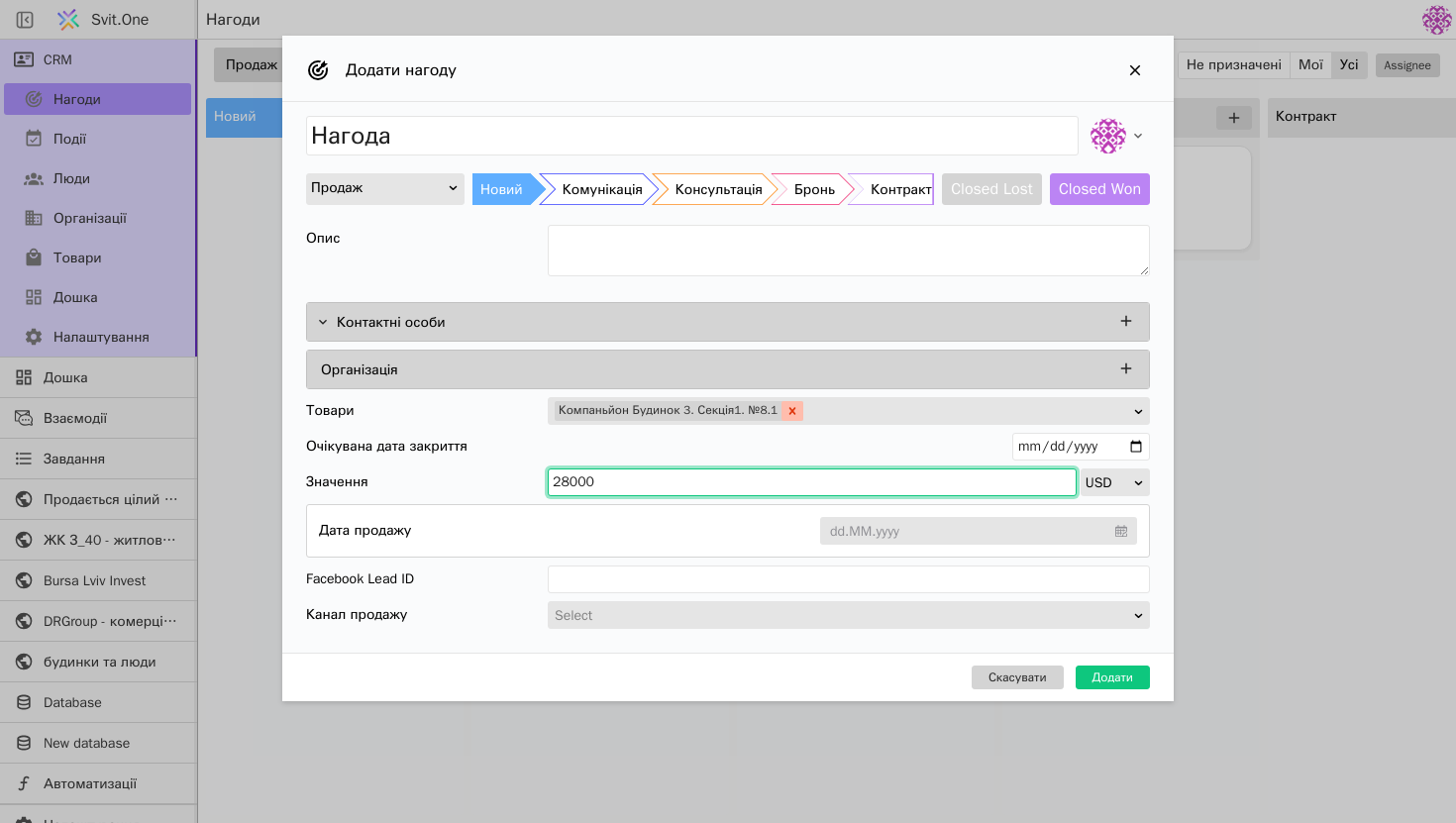 click 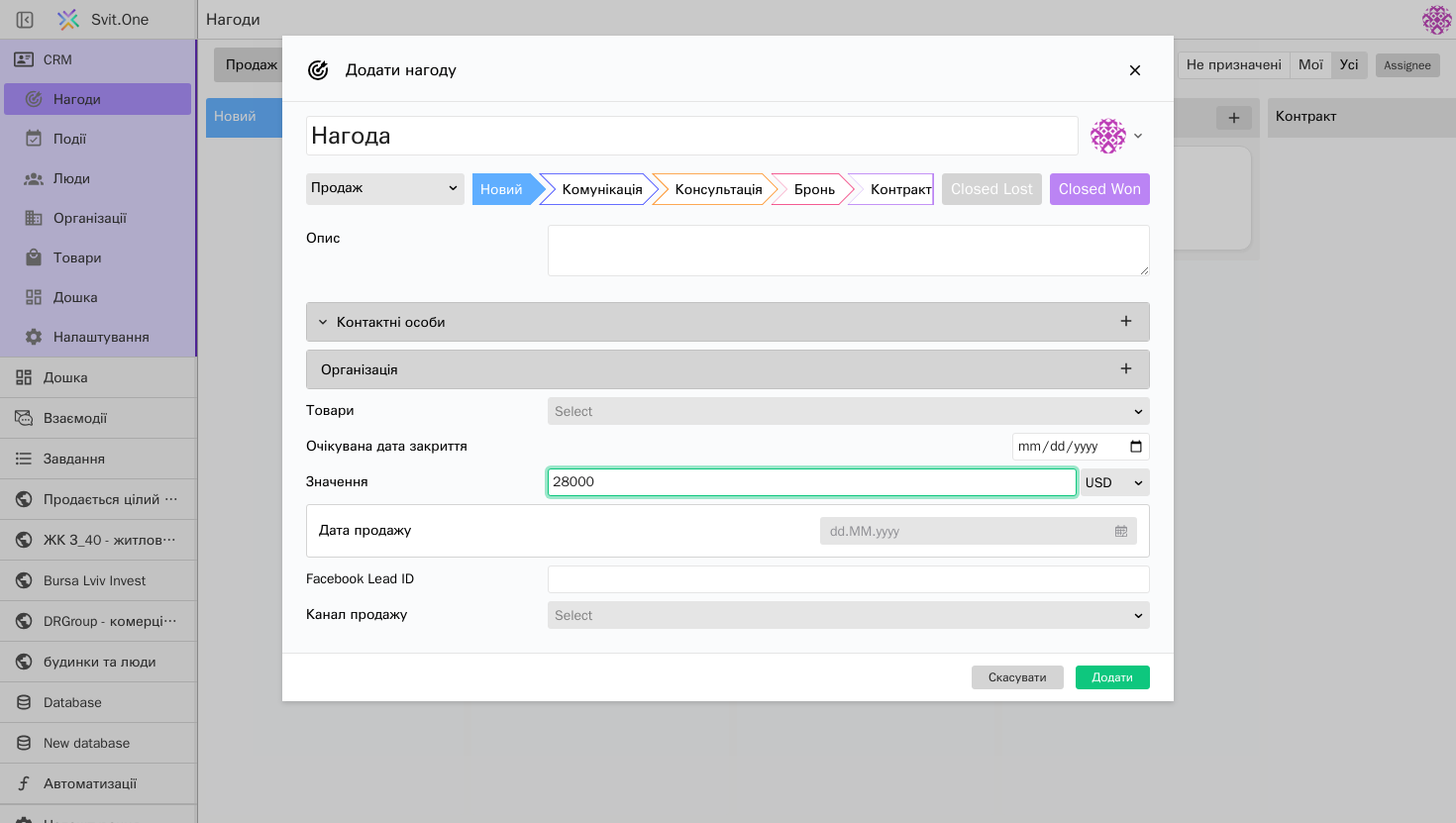 drag, startPoint x: 671, startPoint y: 477, endPoint x: 546, endPoint y: 475, distance: 125.016 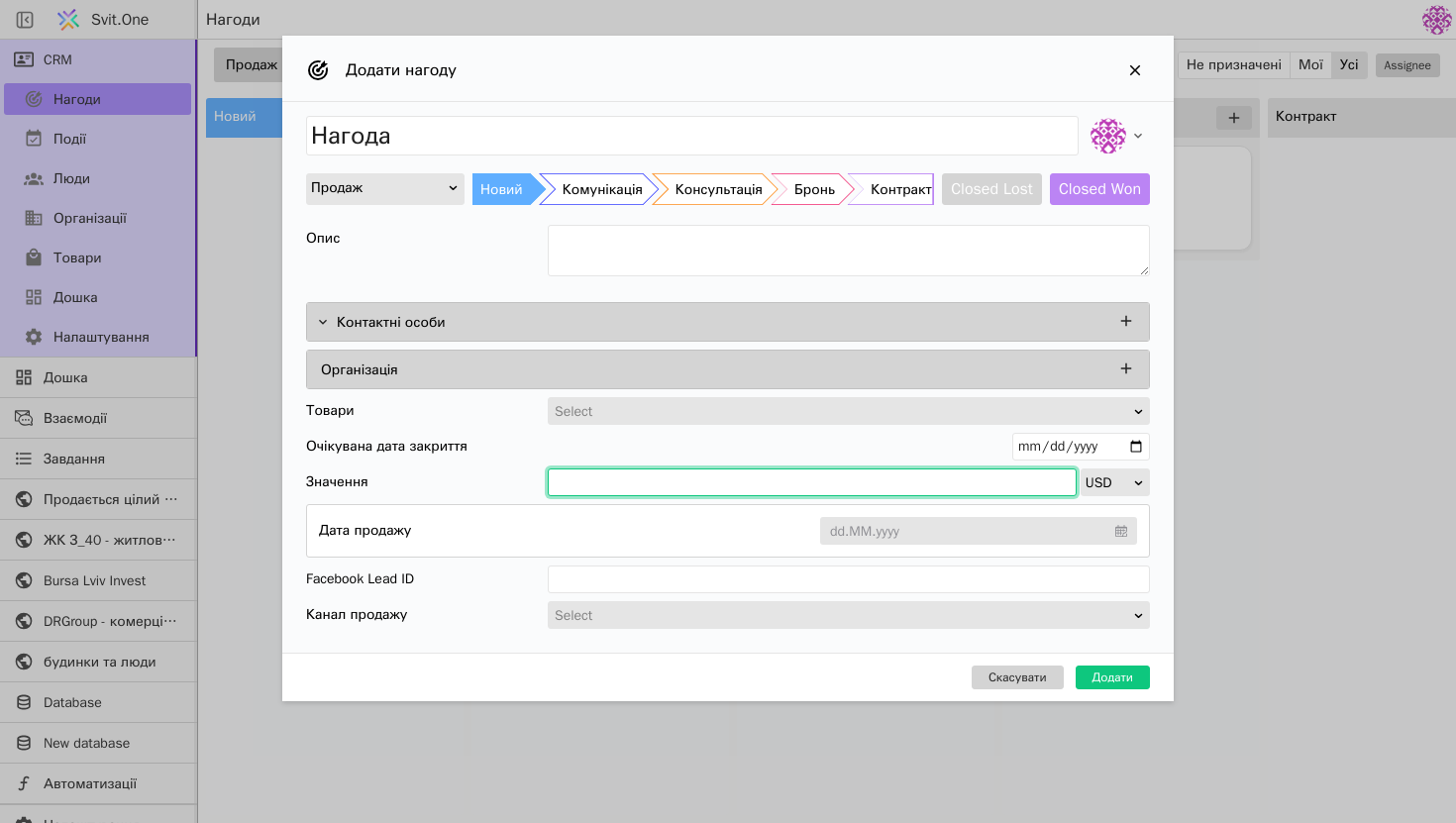 type 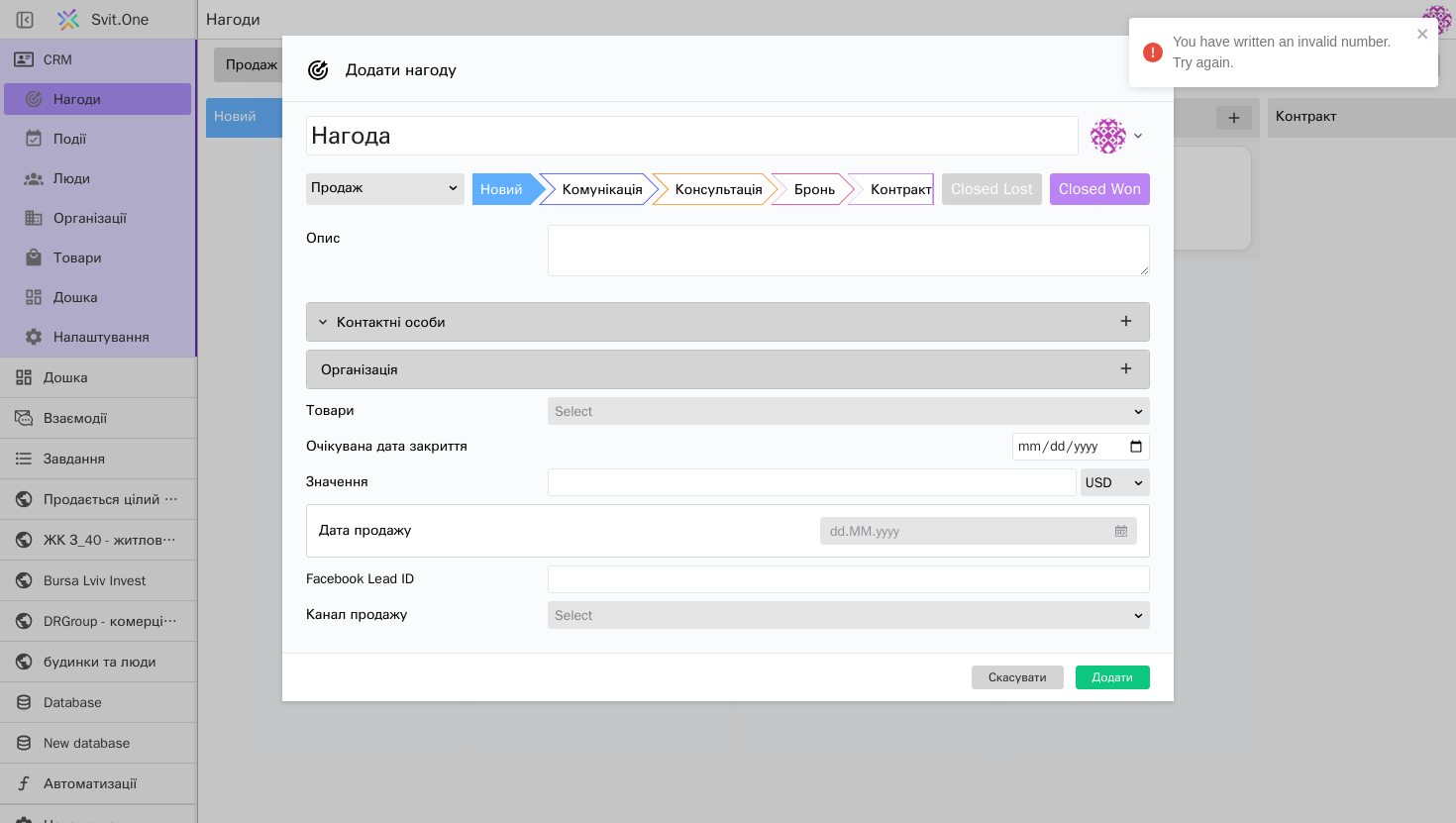 click on "Facebook Lead ID" at bounding box center [728, 579] 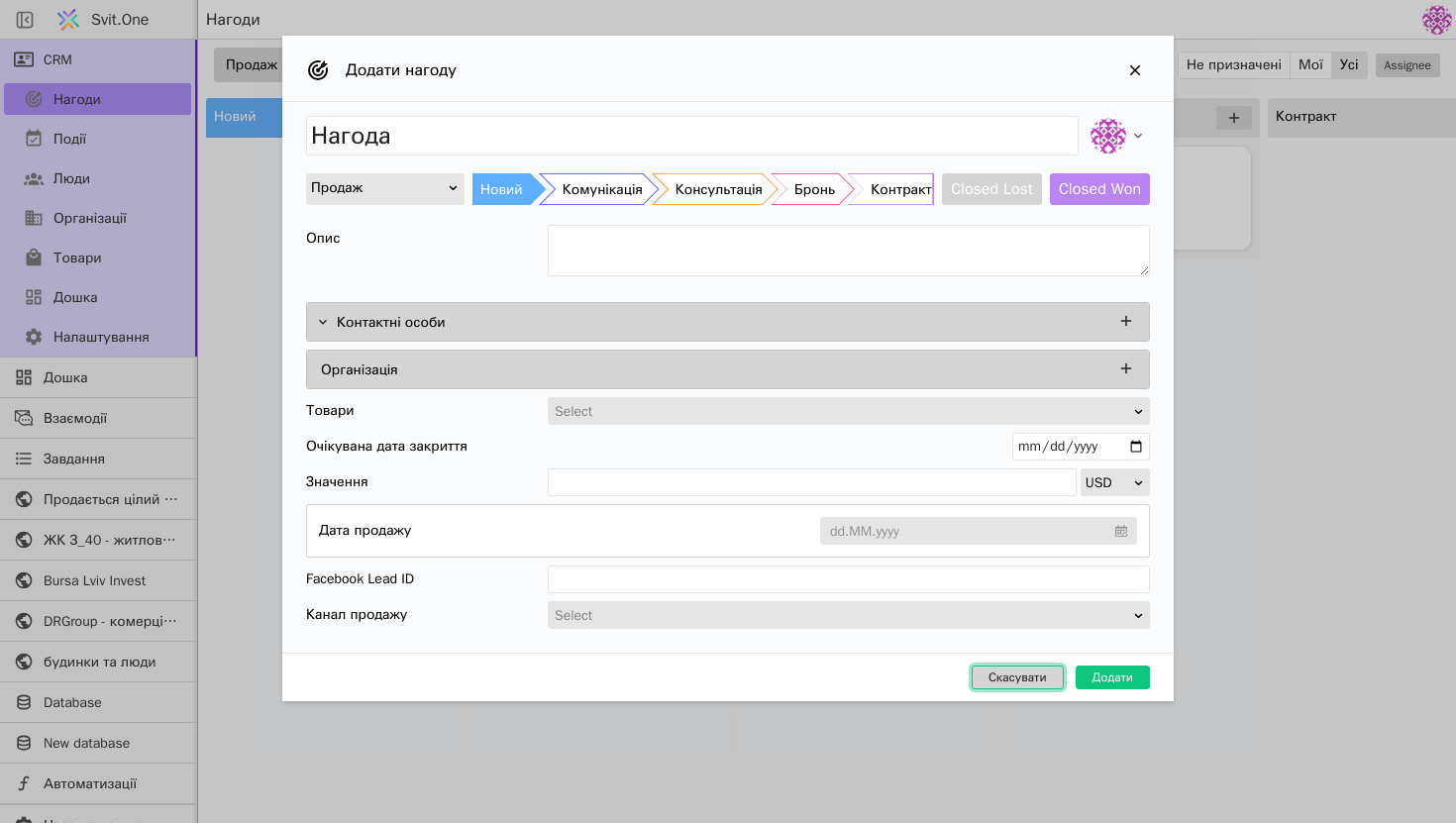 click on "Скасувати" at bounding box center [1017, 677] 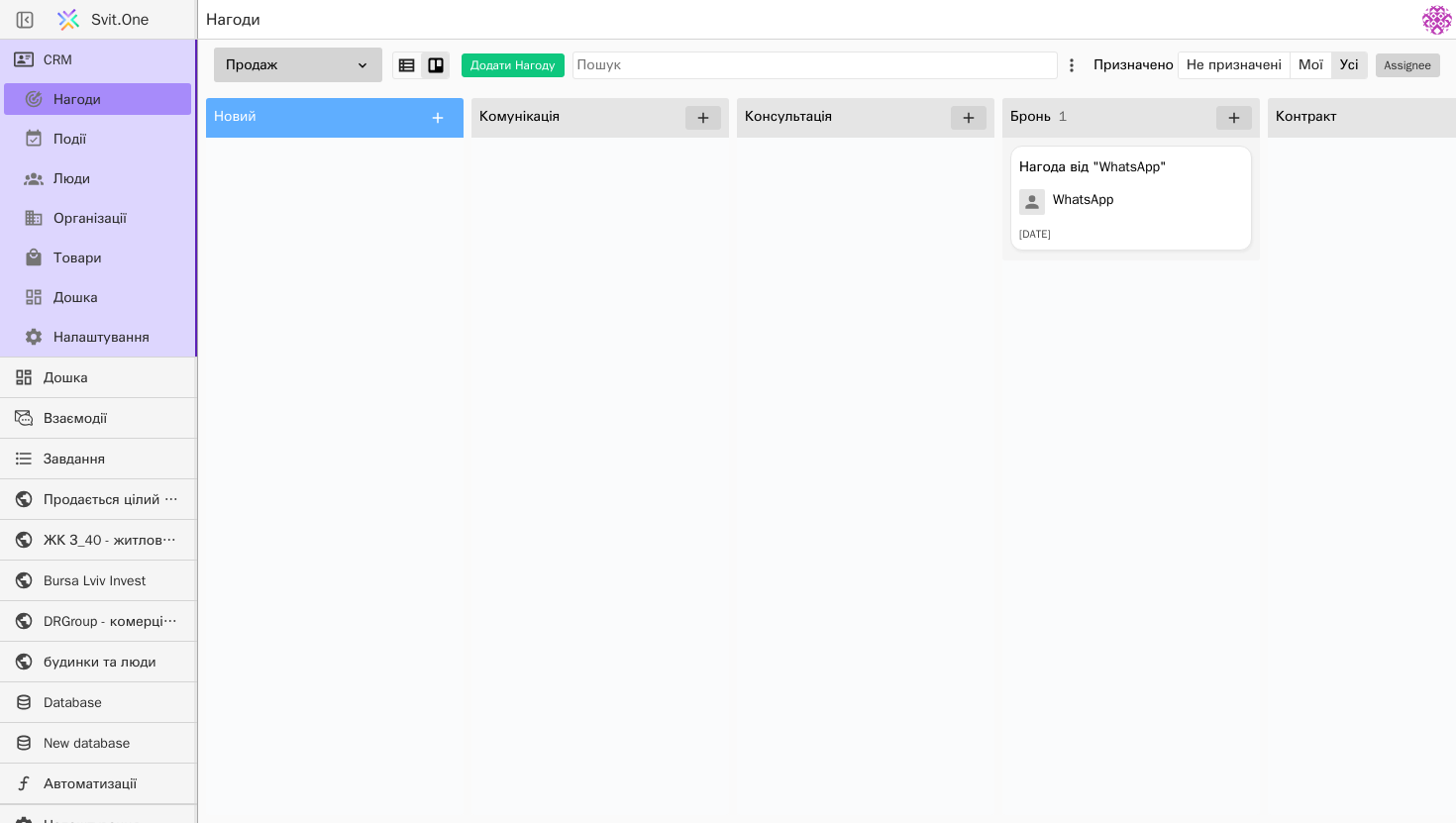 click on "Продаж" at bounding box center [298, 64] 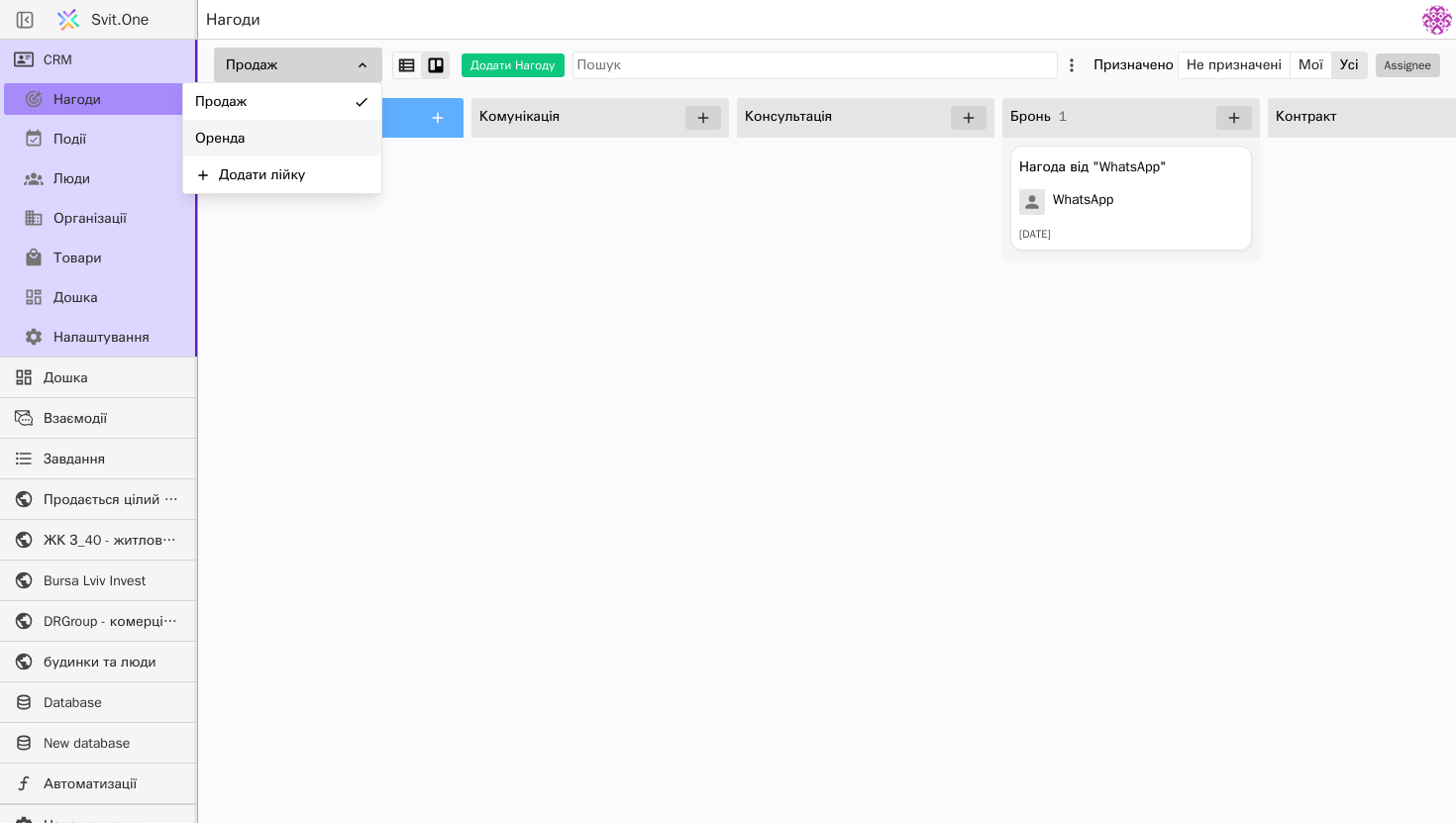click on "Оренда" at bounding box center [282, 138] 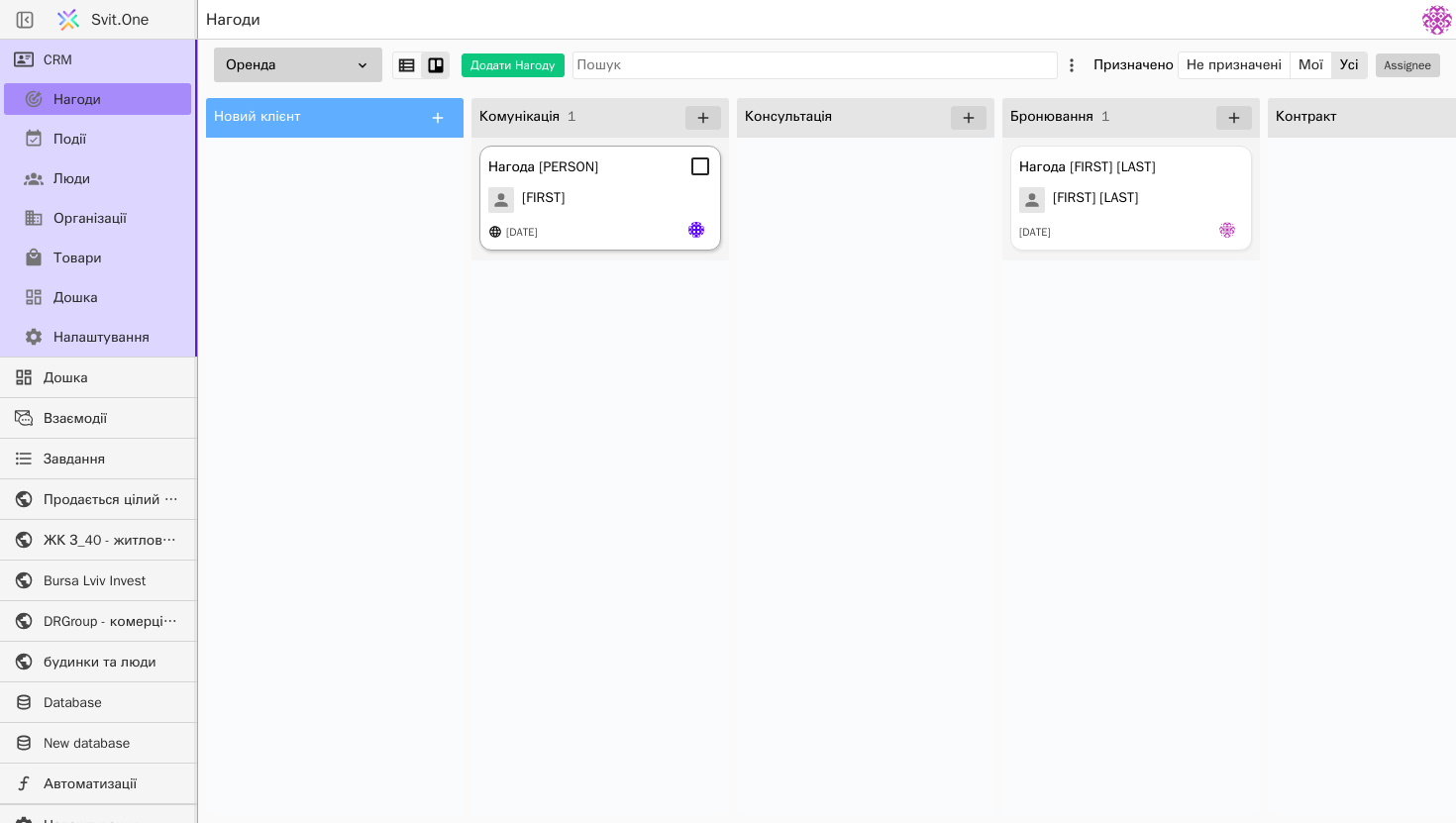 click on "Нагода [PERSON] [DATE]" at bounding box center (600, 198) 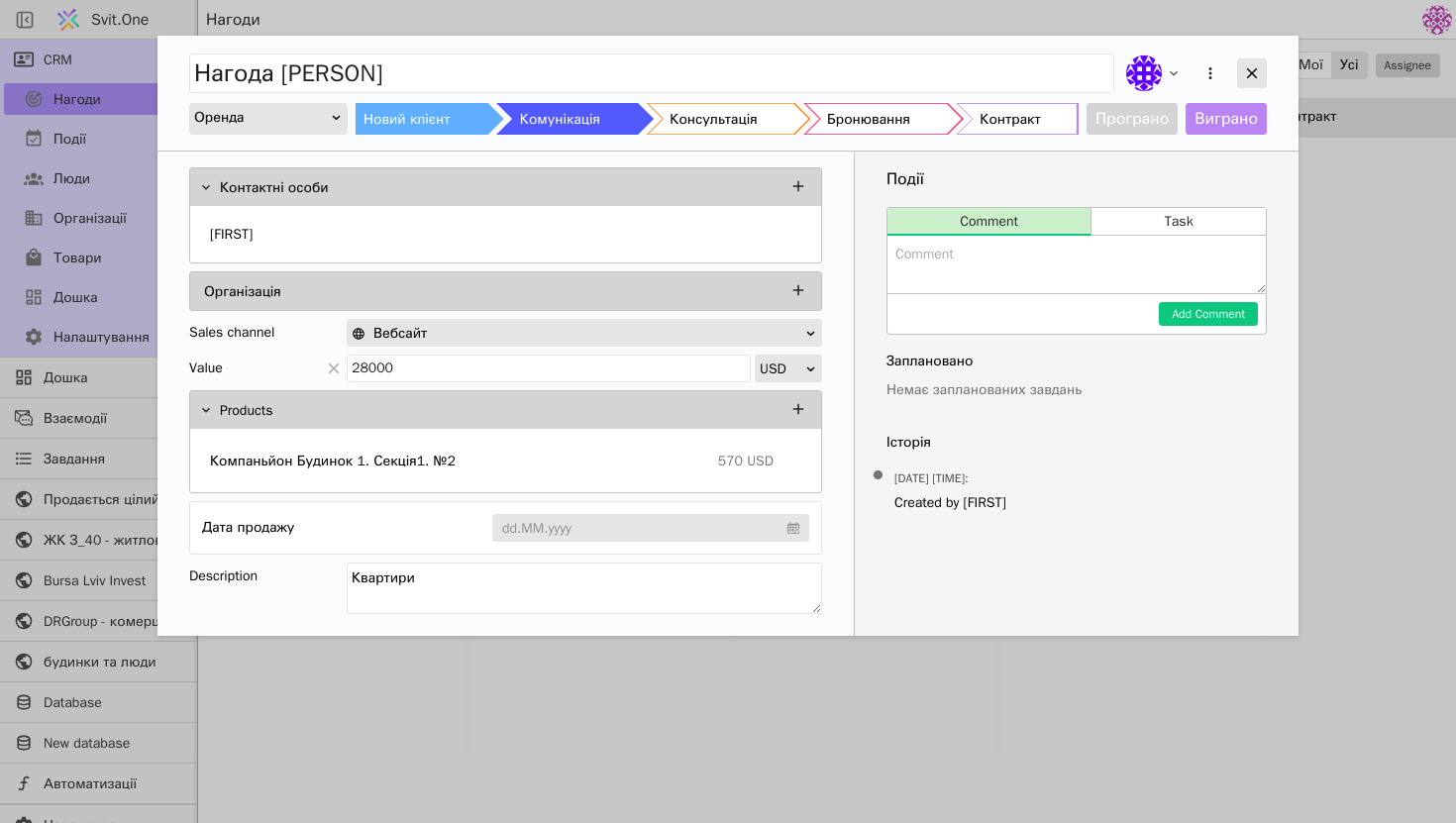 click at bounding box center [1252, 73] 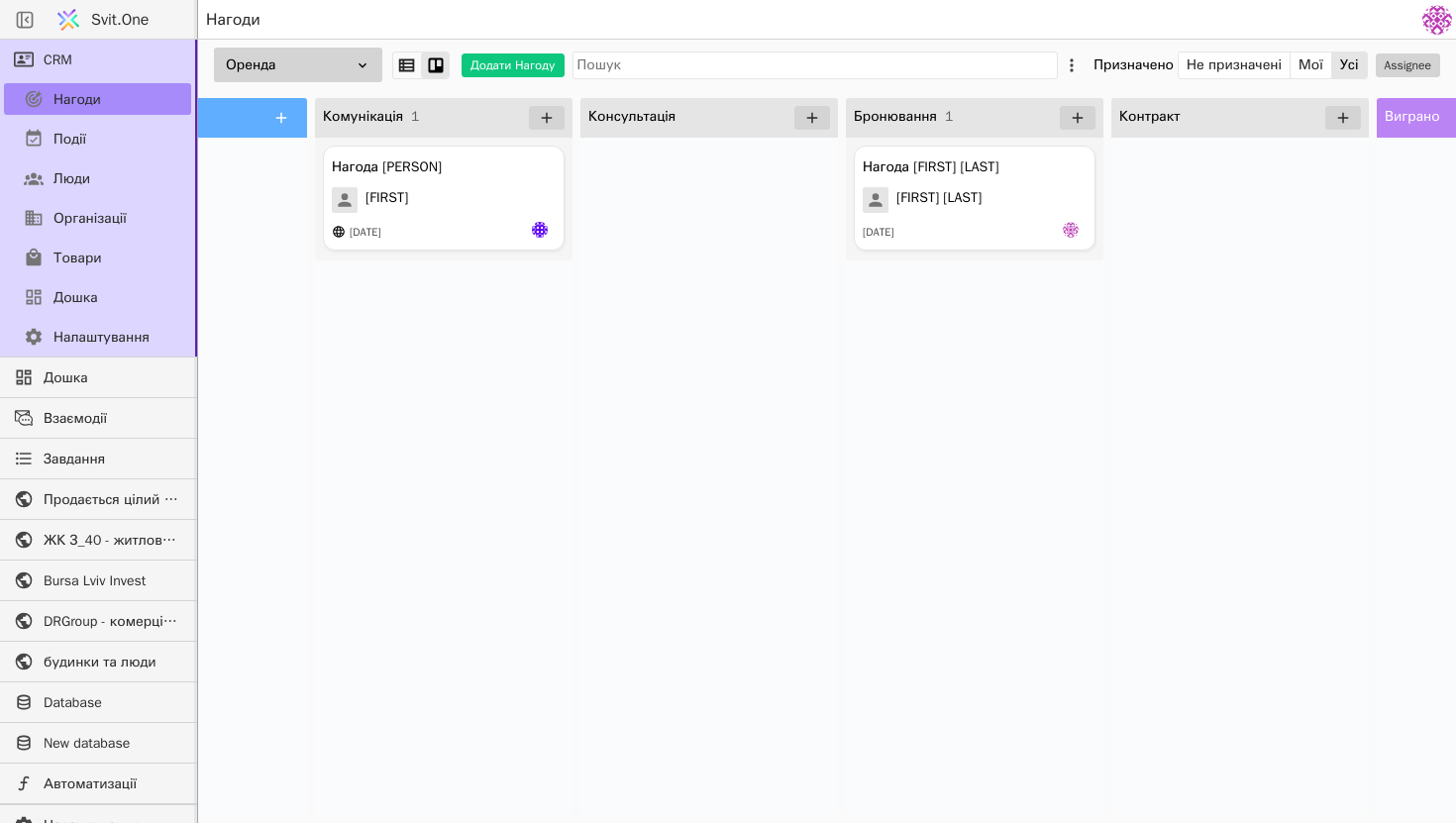 scroll, scrollTop: 0, scrollLeft: 63, axis: horizontal 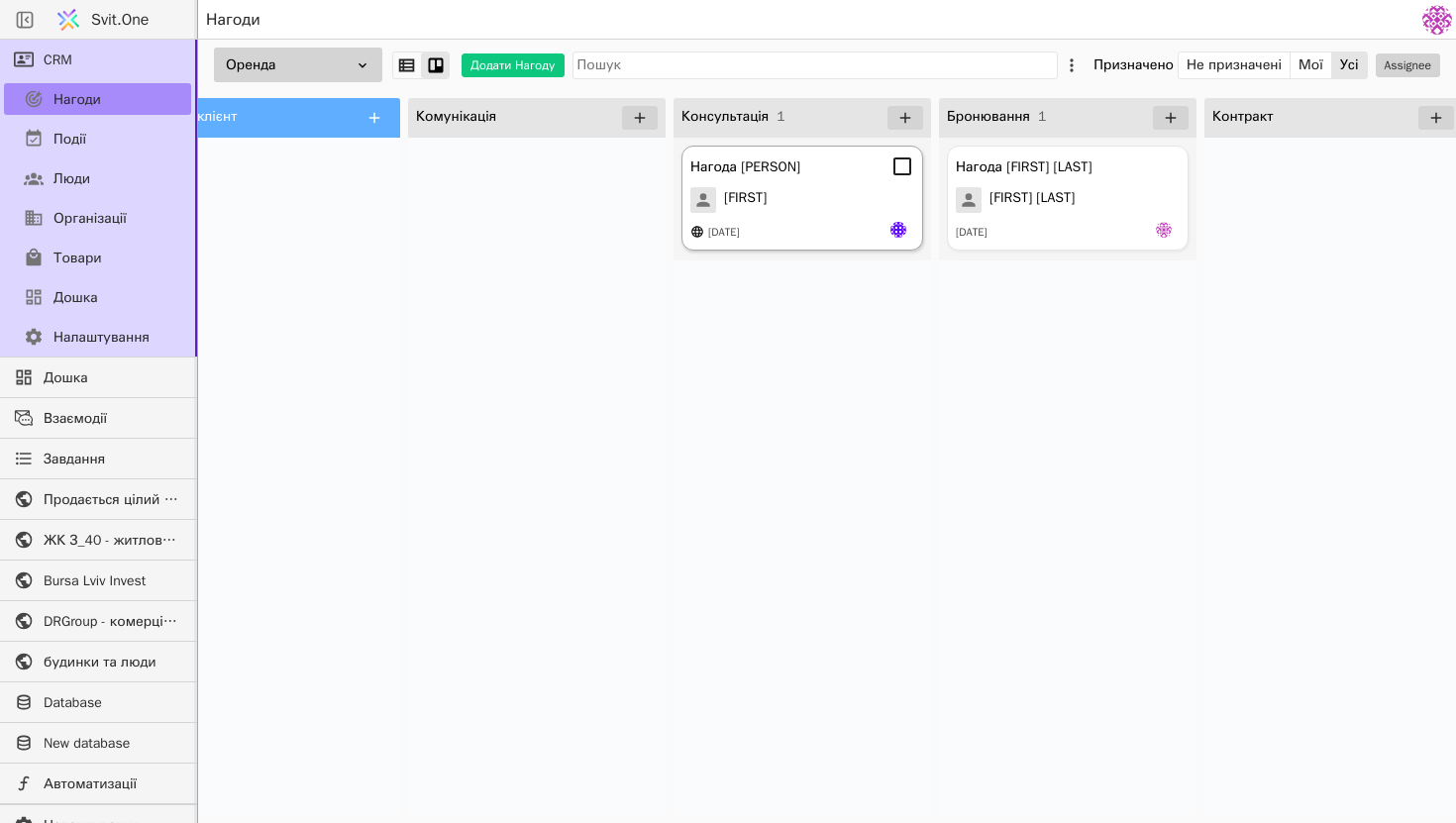 click 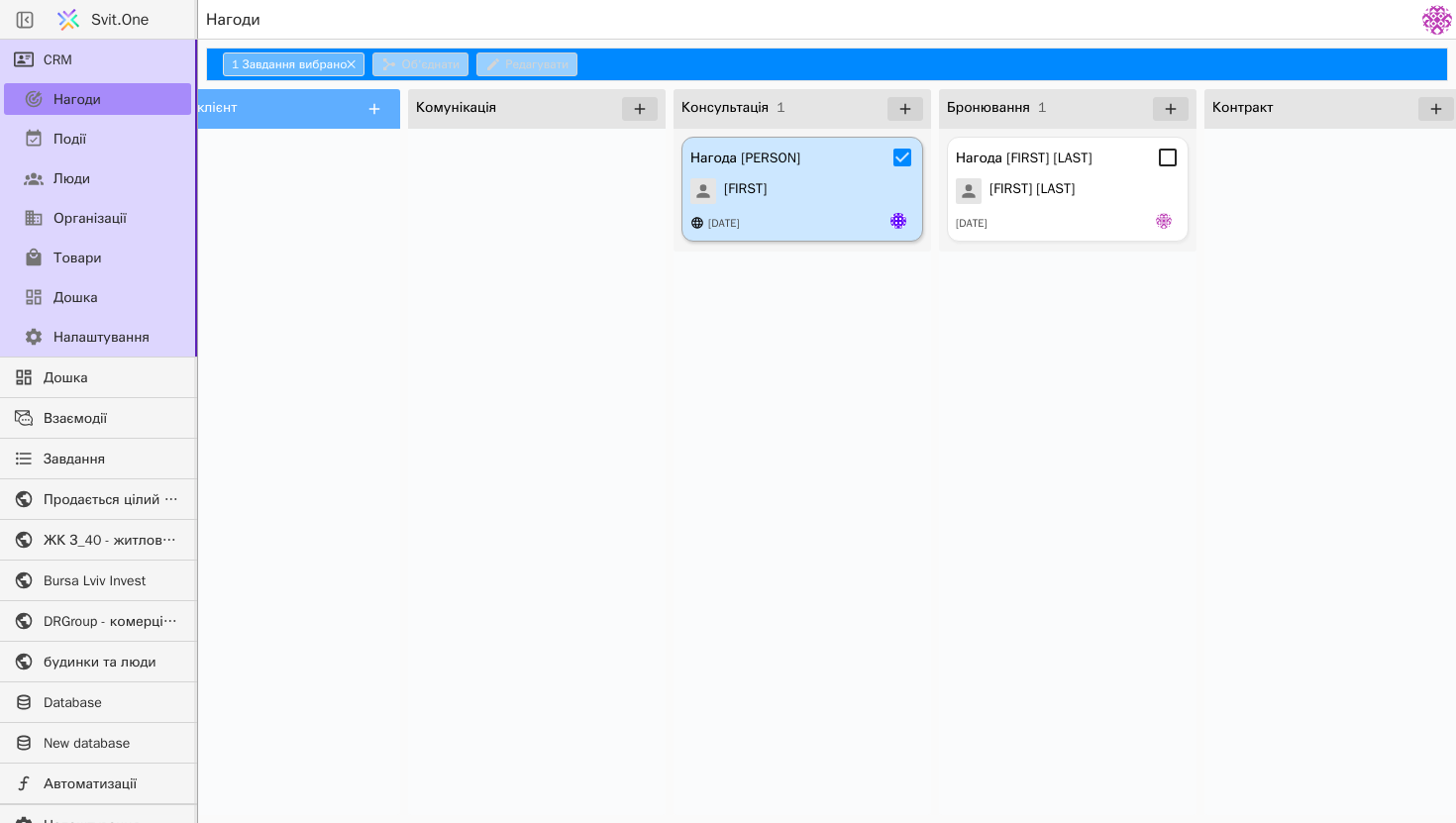 click on "[DATE]" at bounding box center (802, 223) 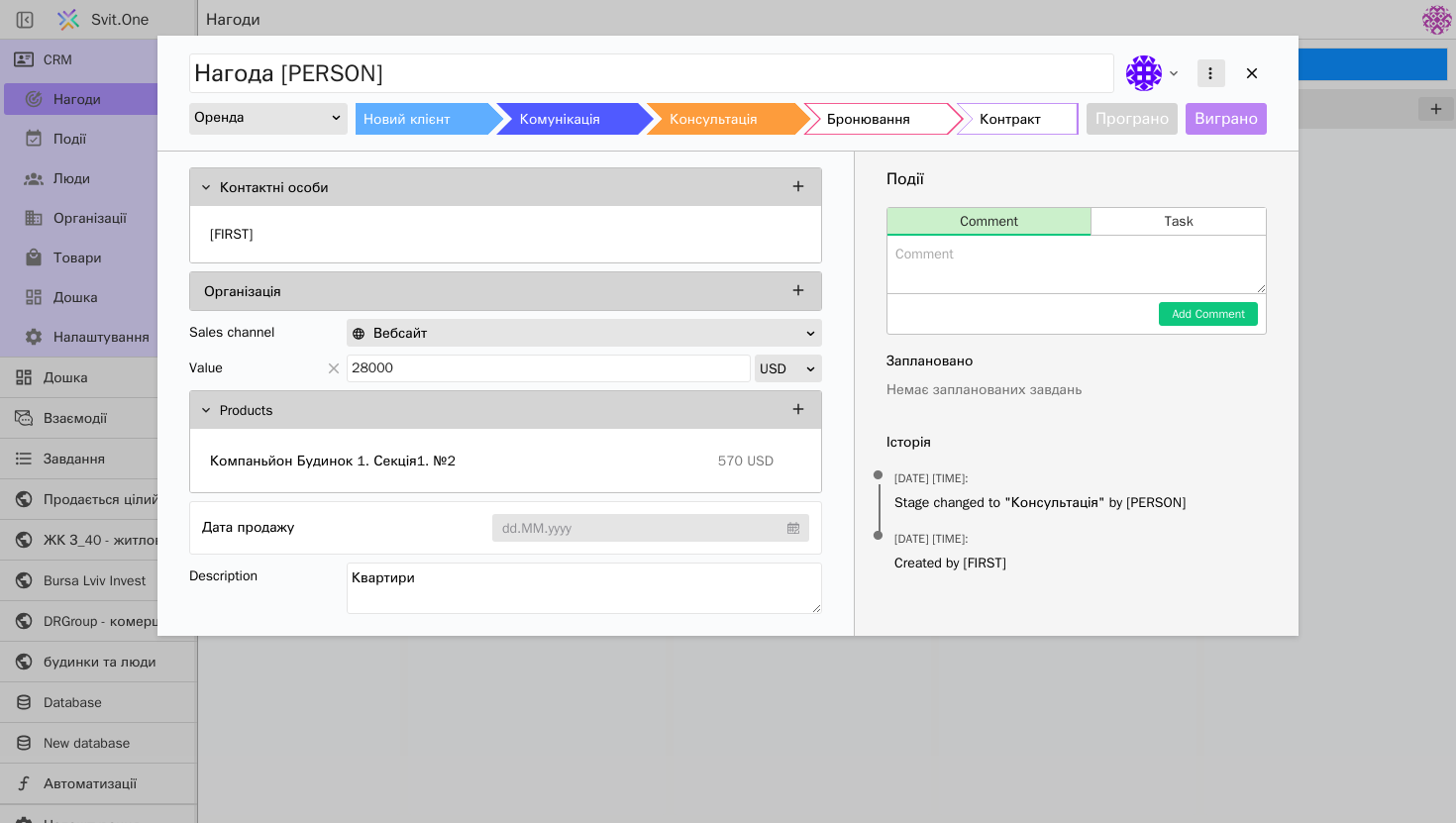 click 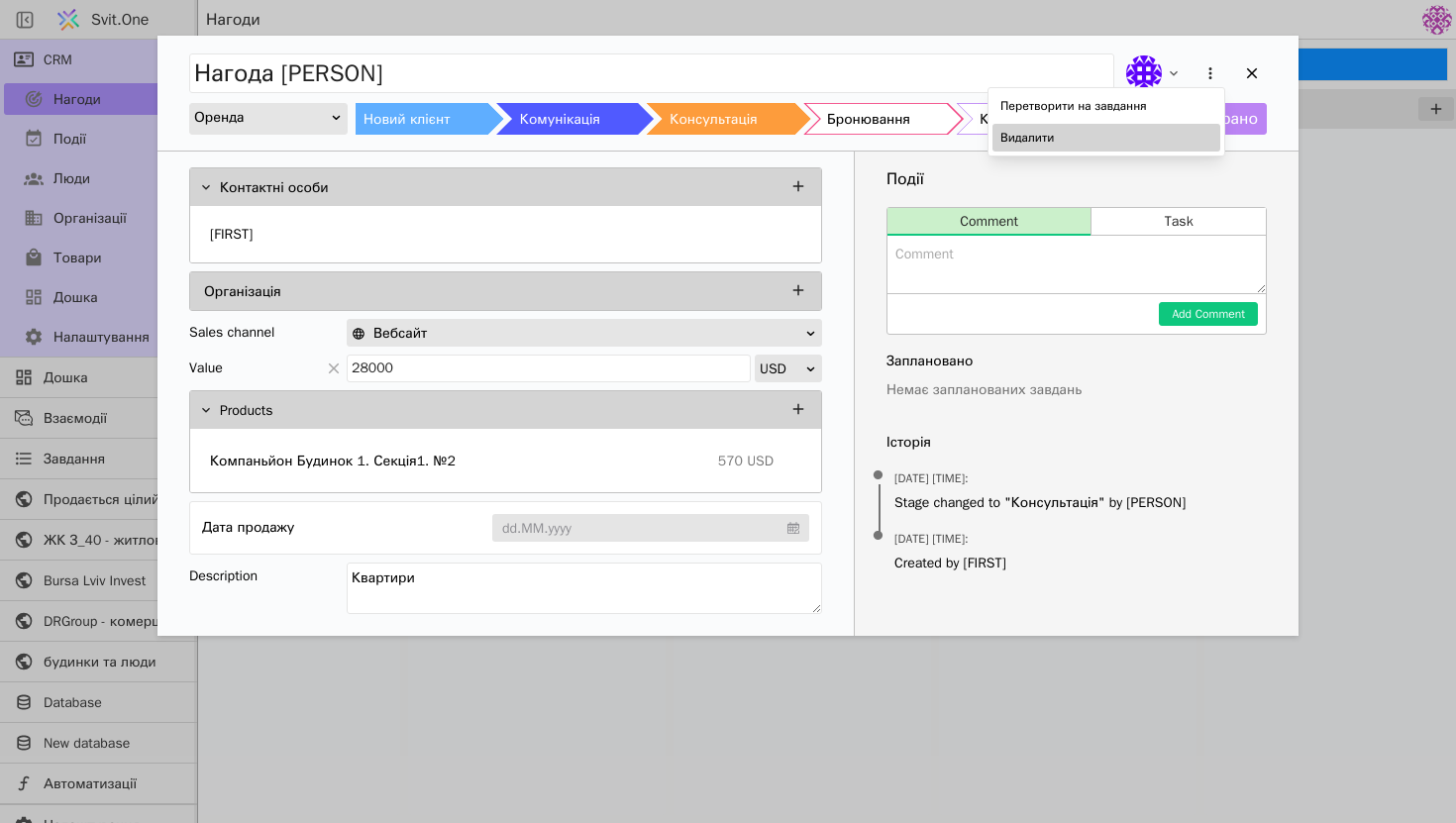 click on "Видалити" at bounding box center [1106, 138] 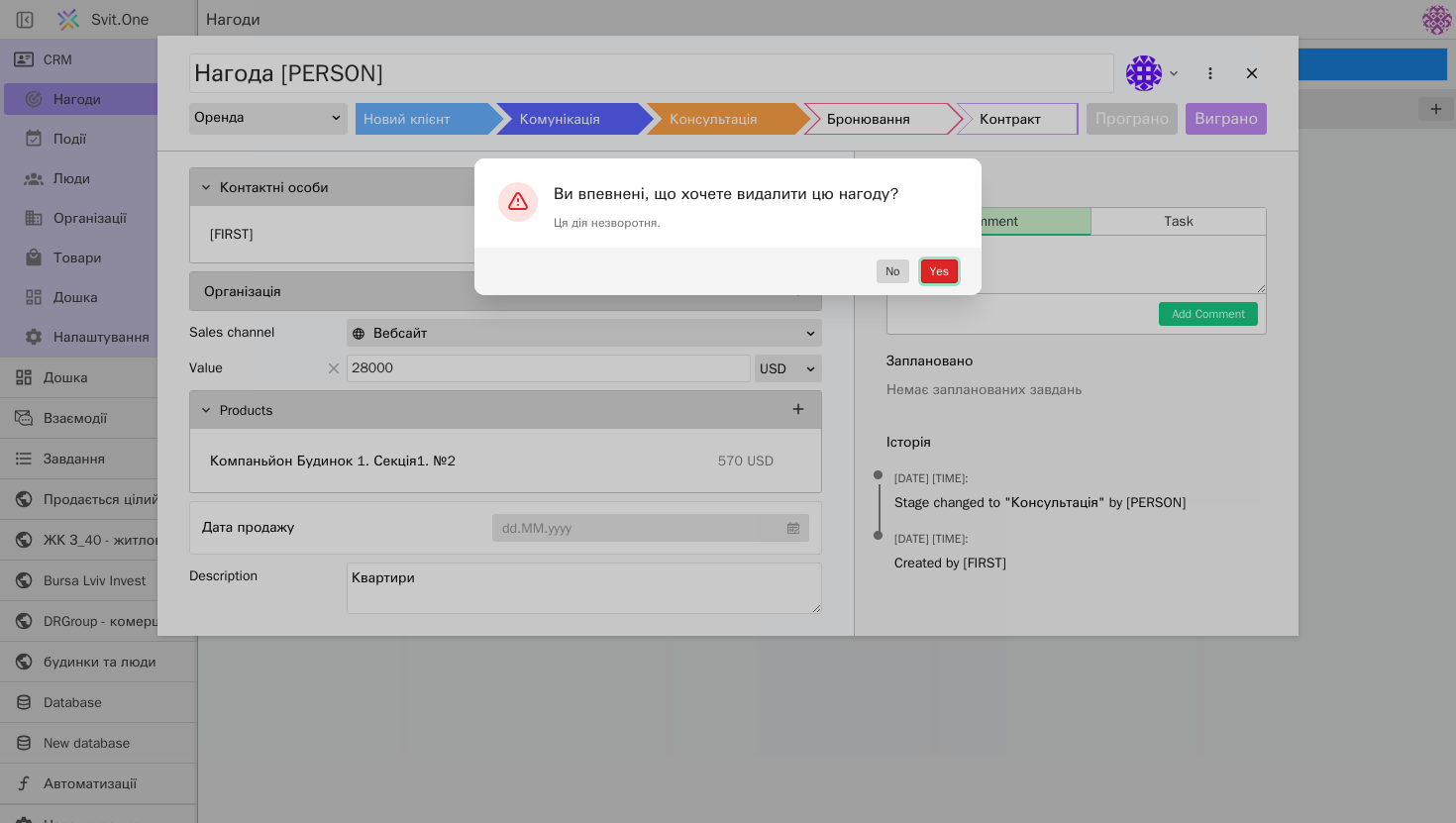 click on "Yes" at bounding box center [939, 271] 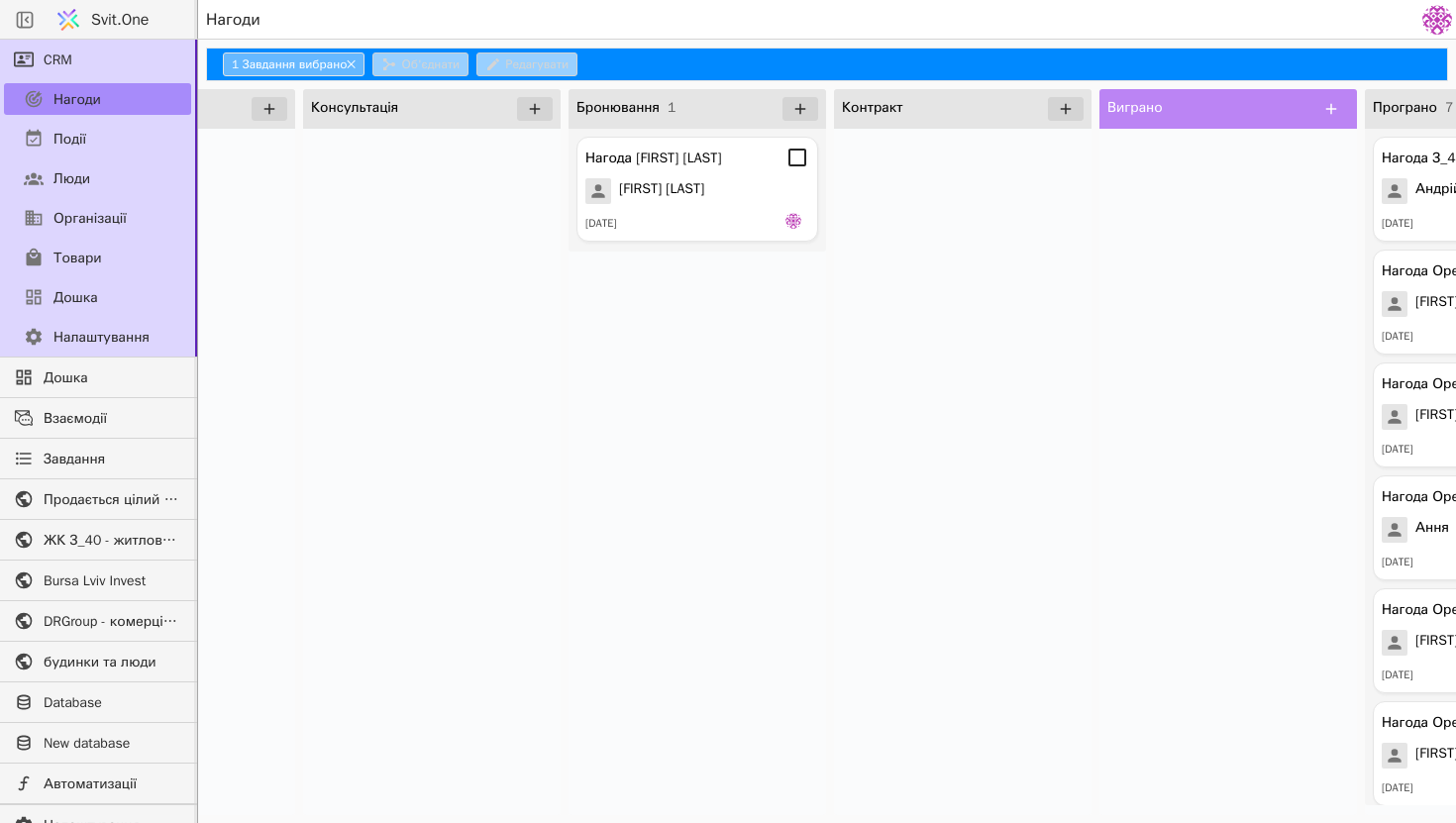 scroll, scrollTop: 0, scrollLeft: 608, axis: horizontal 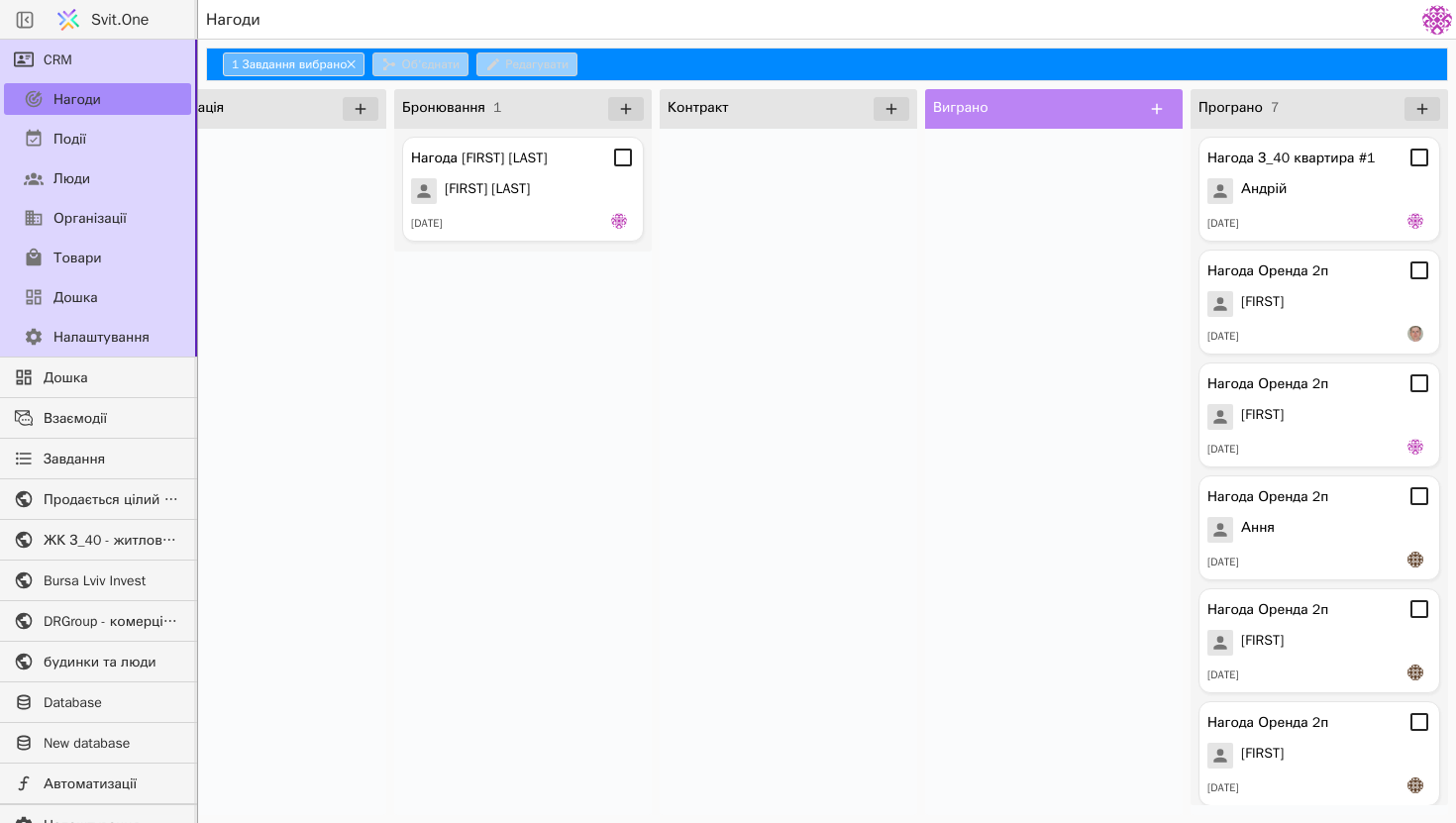 click at bounding box center (1054, 471) 